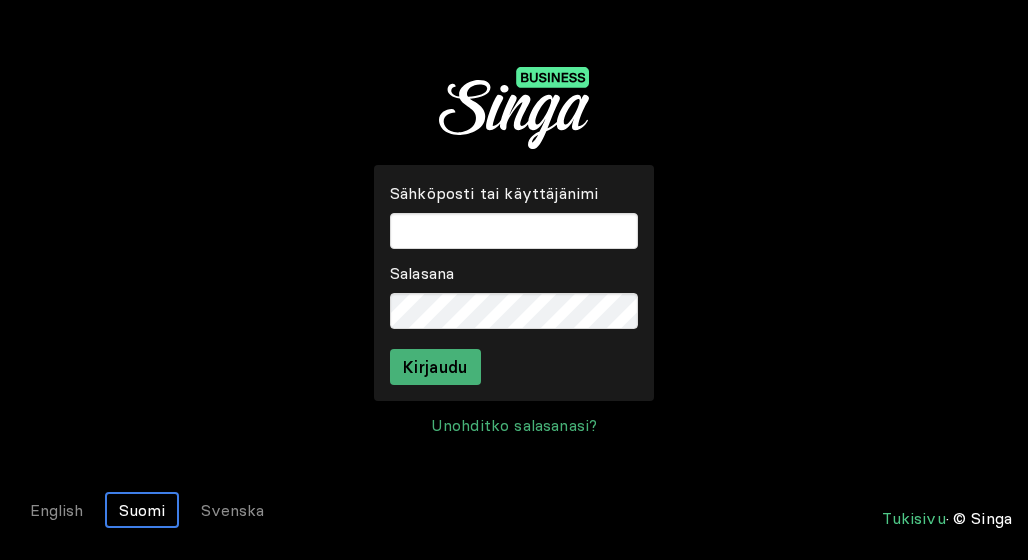 scroll, scrollTop: 0, scrollLeft: 0, axis: both 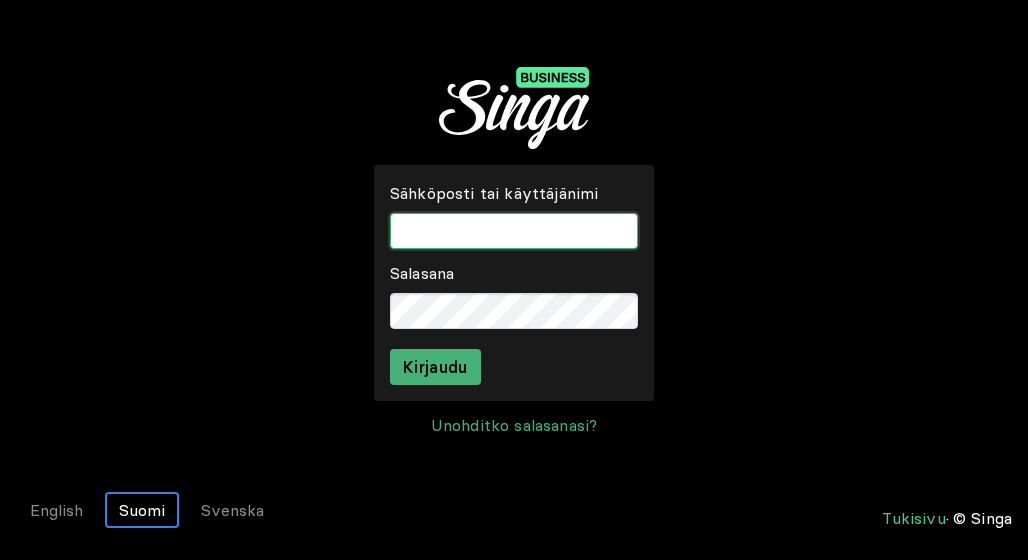 click at bounding box center (514, 231) 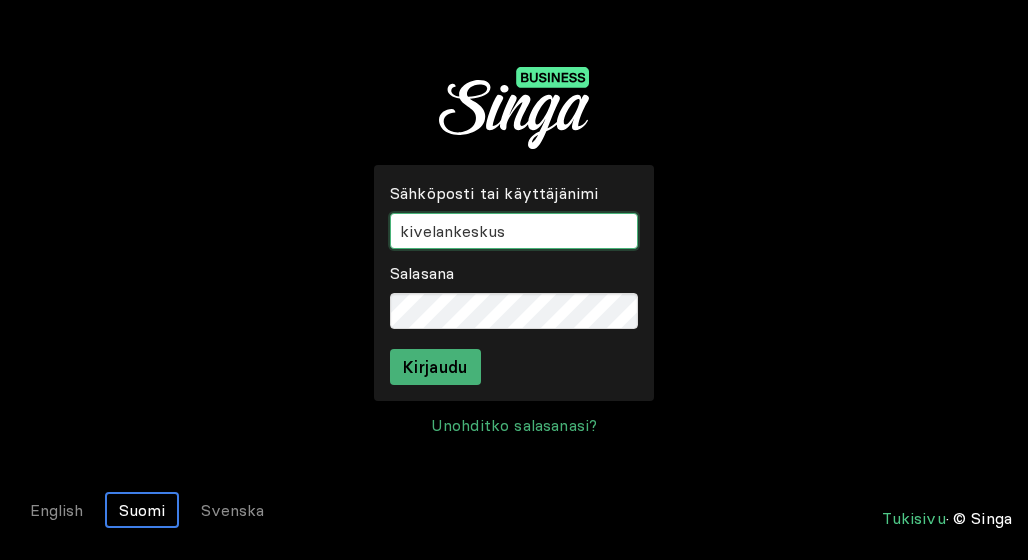type on "kivelankeskus" 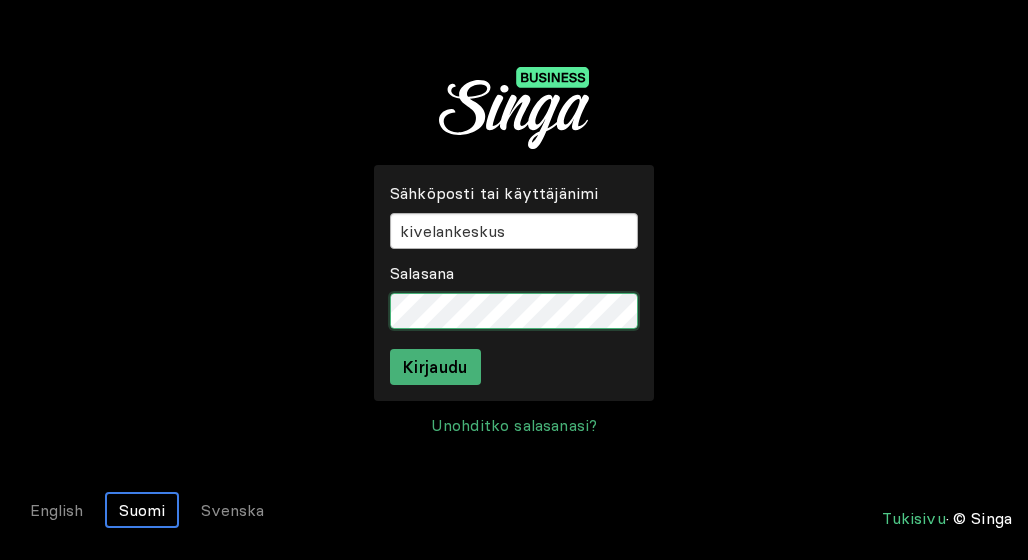 click on "Kirjaudu" at bounding box center [435, 367] 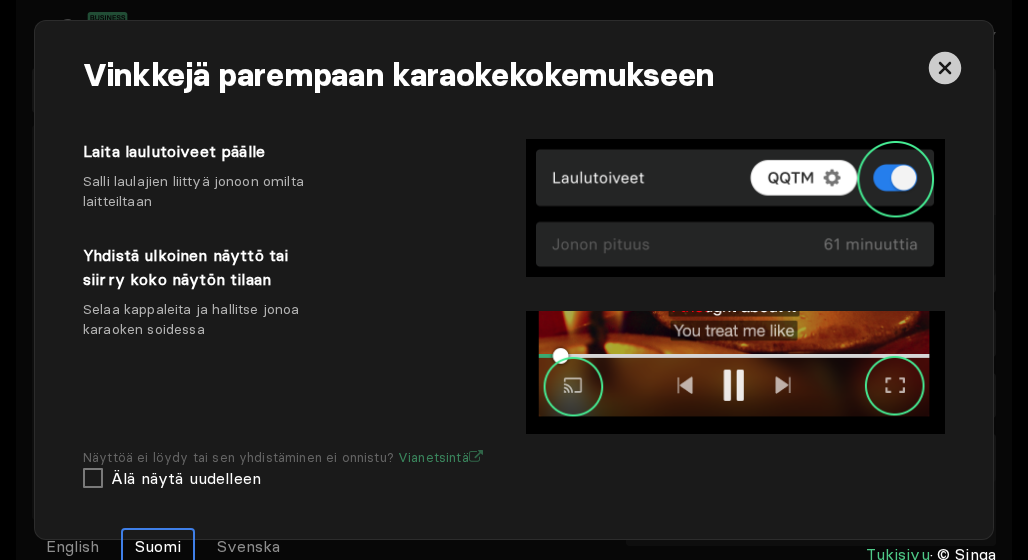 click on "Laita laulutoiveet päälle Salli laulajien liittyä jonoon omilta laitteiltaan Yhdistä ulkoinen näyttö tai siirry koko näytön tilaan Selaa kappaleita ja hallitse jonoa karaoken soidessa" at bounding box center (292, 289) 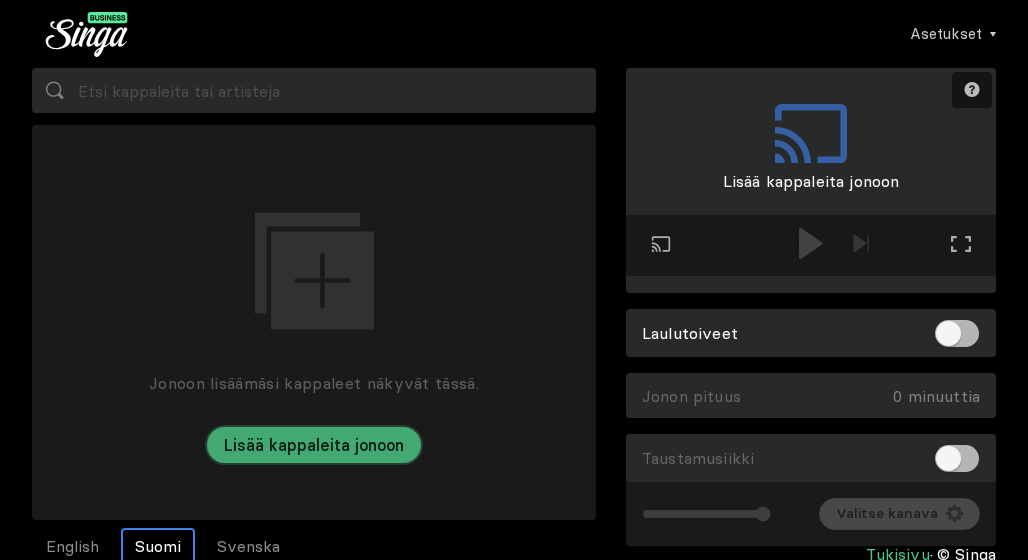 click on "Lisää kappaleita jonoon" at bounding box center [314, 445] 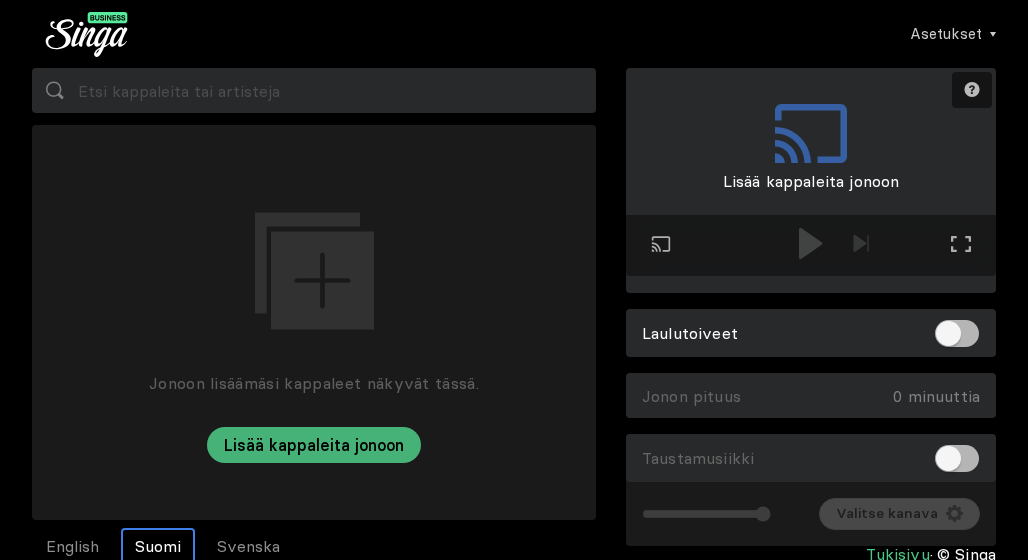 click on "Jonoon lisäämäsi kappaleet näkyvät tässä." at bounding box center [314, 383] 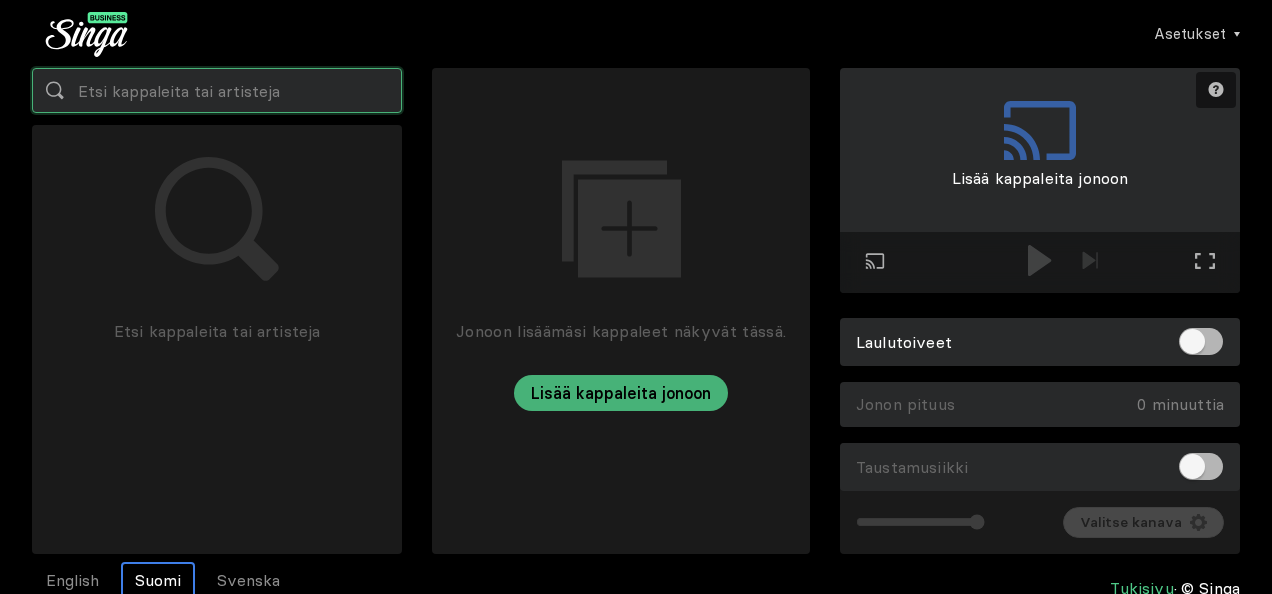 click at bounding box center [217, 90] 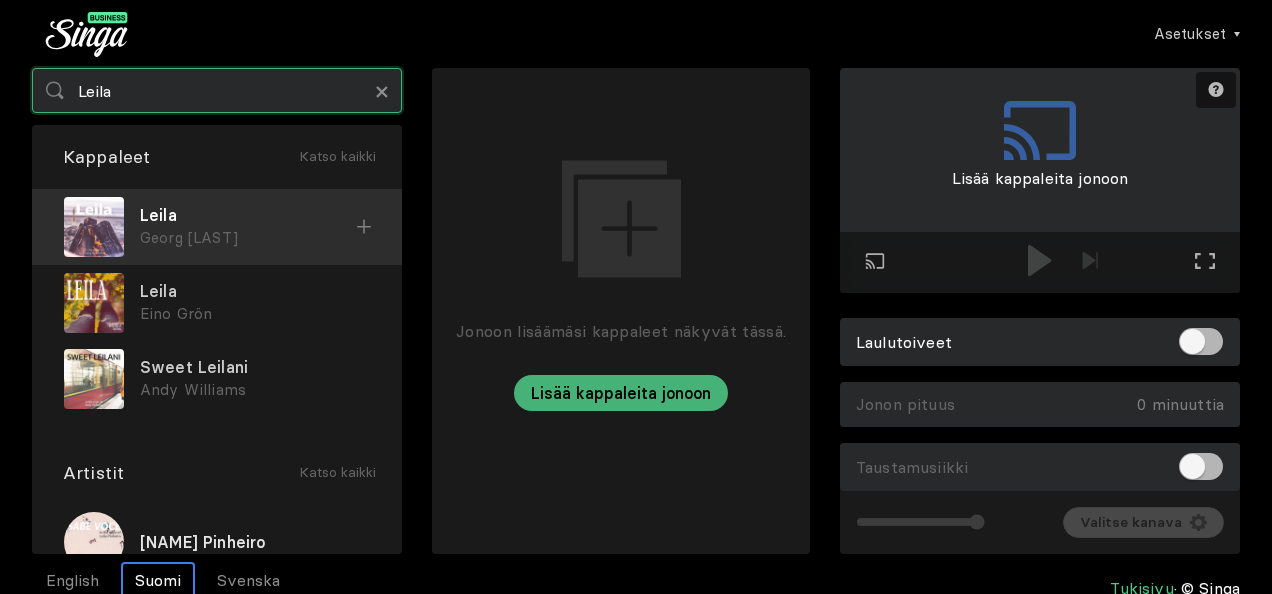 type on "Leila" 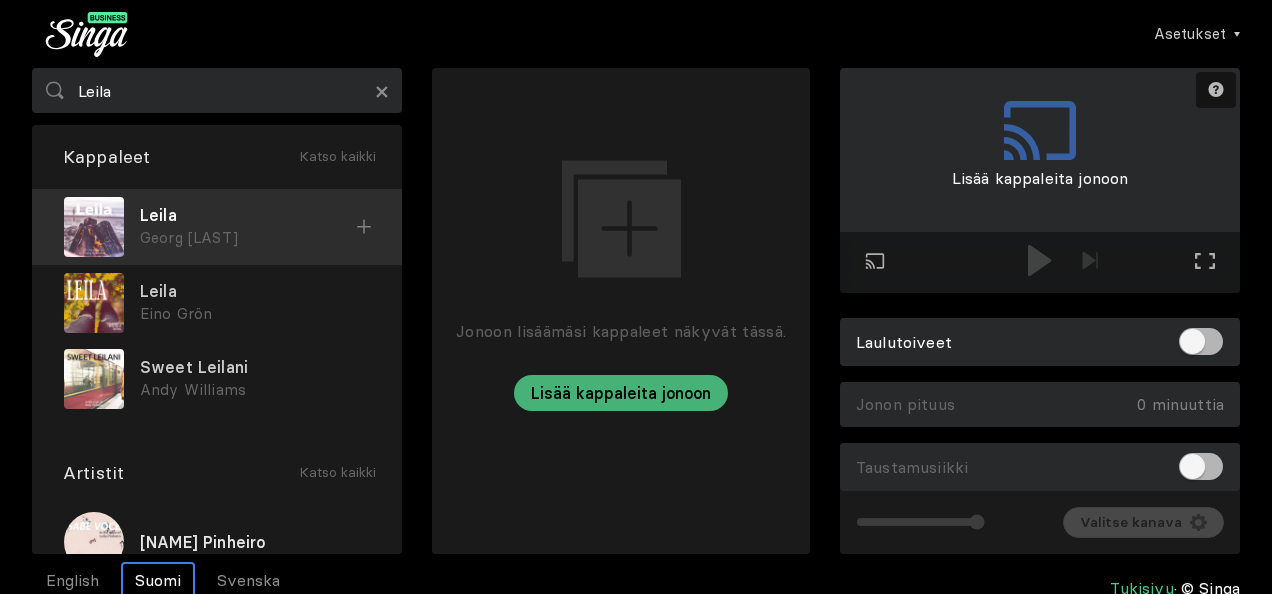 click on "Leila" at bounding box center [248, 215] 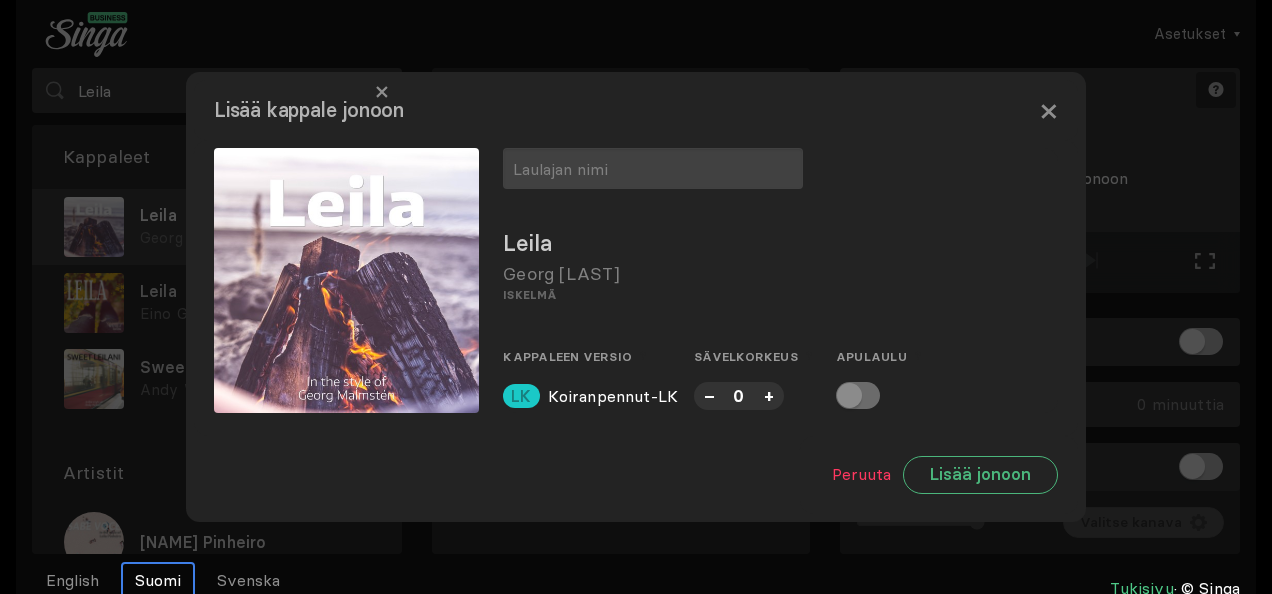 click at bounding box center [636, 297] 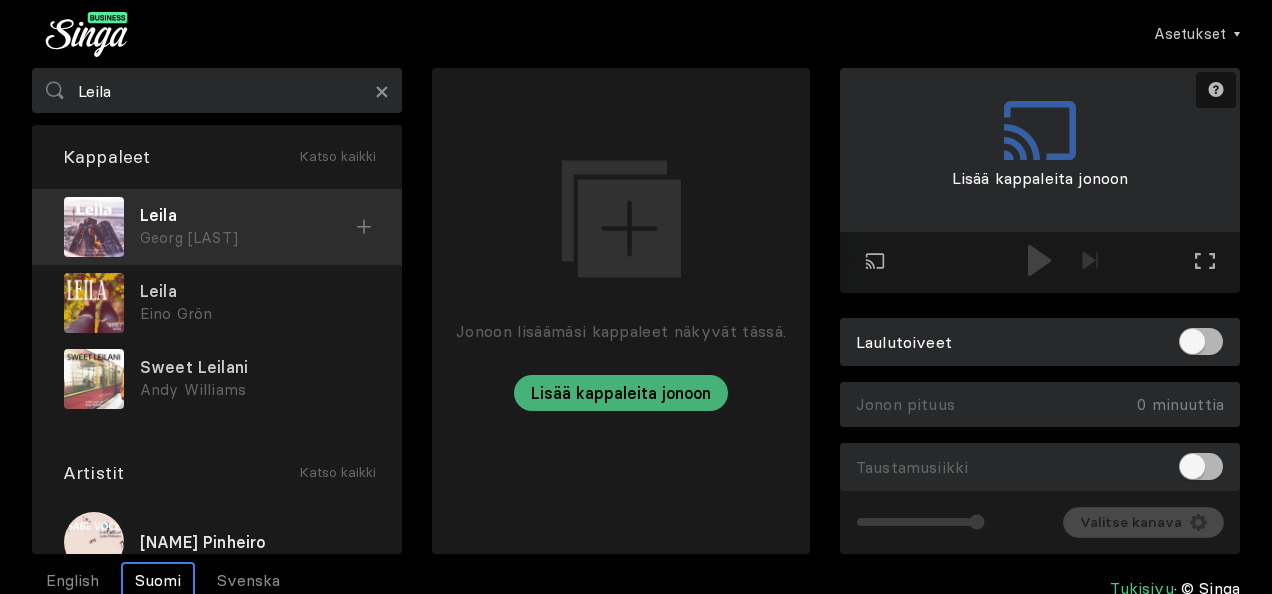 click on "Leila" at bounding box center [248, 215] 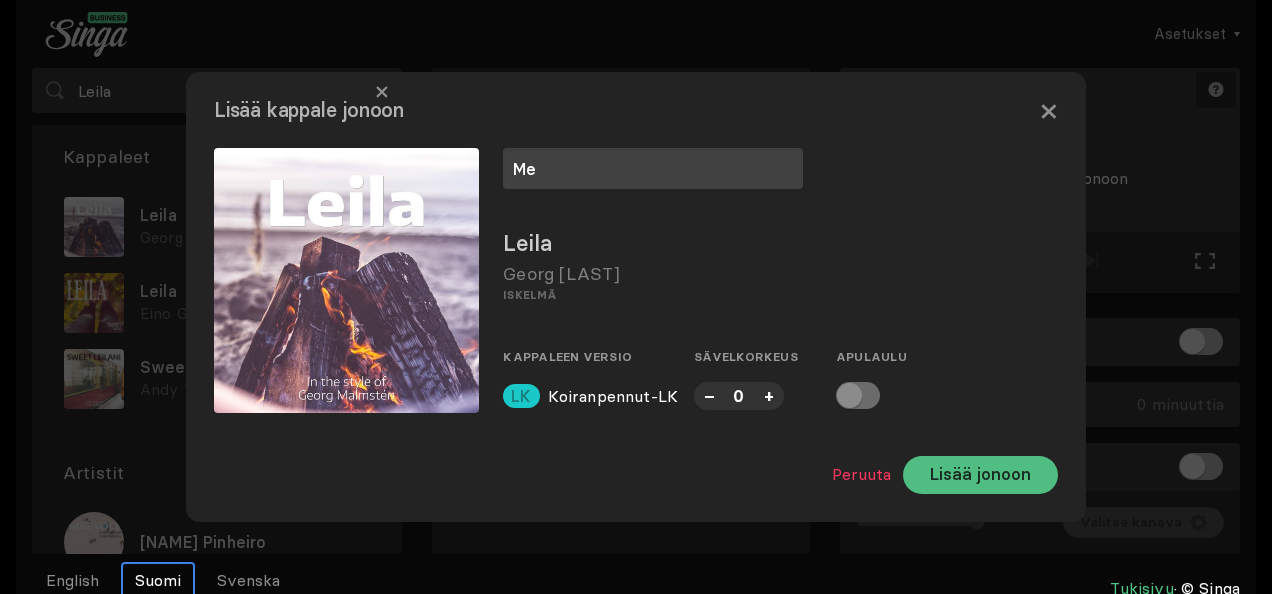 type on "Me" 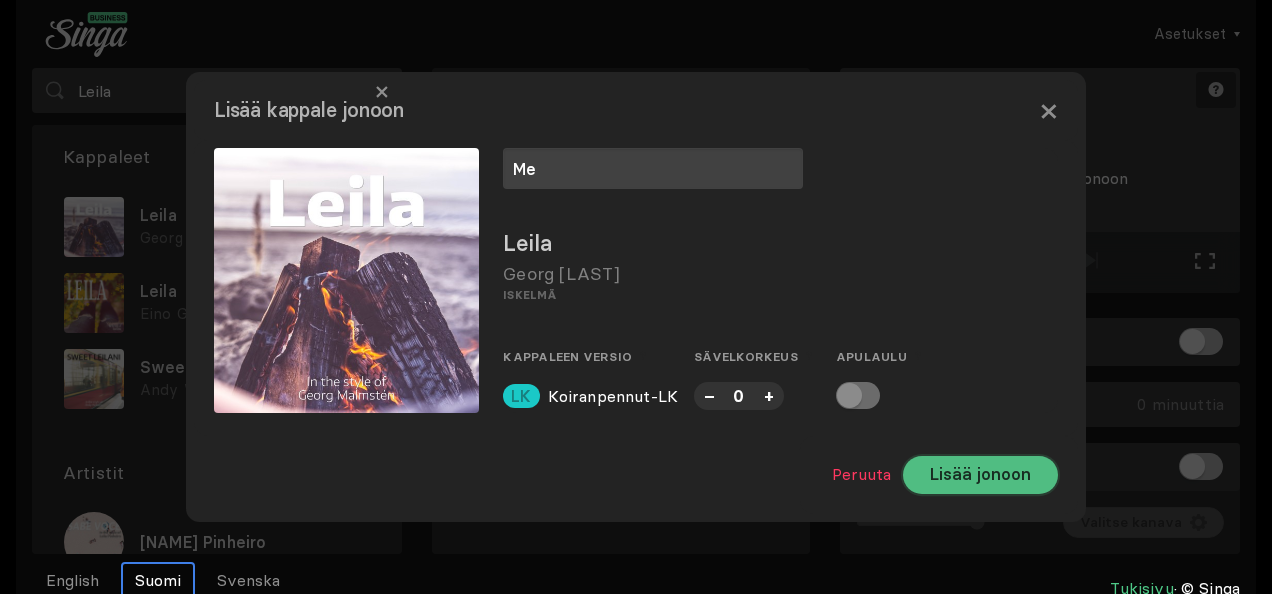 click on "Lisää jonoon" at bounding box center [980, 475] 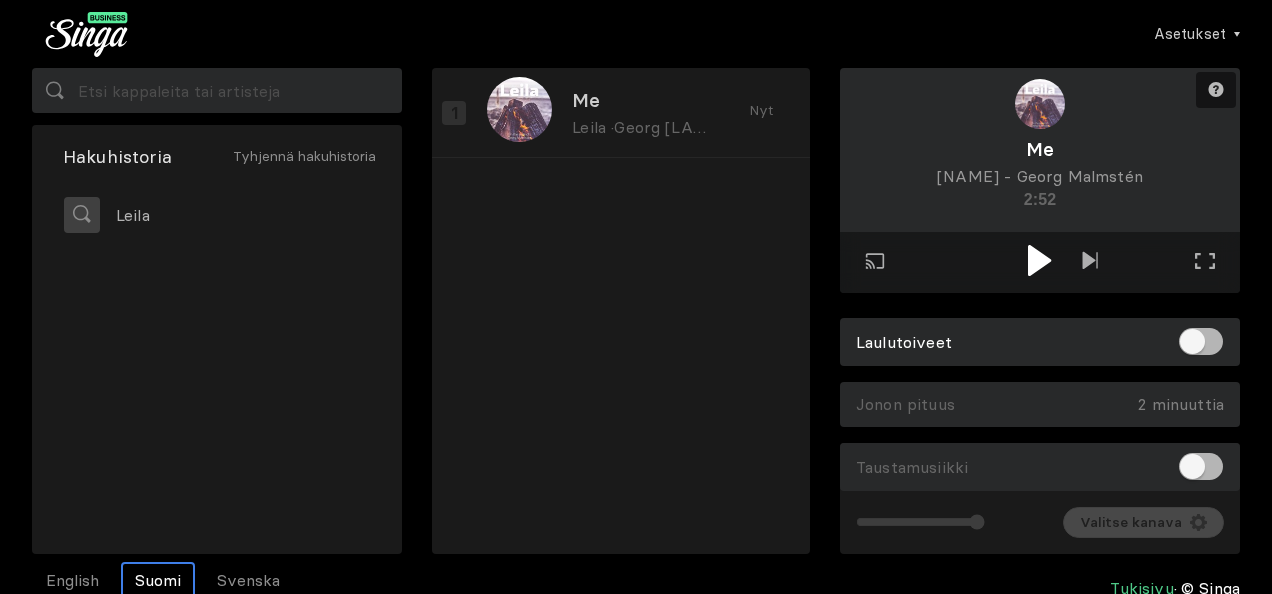 click at bounding box center (1039, 260) 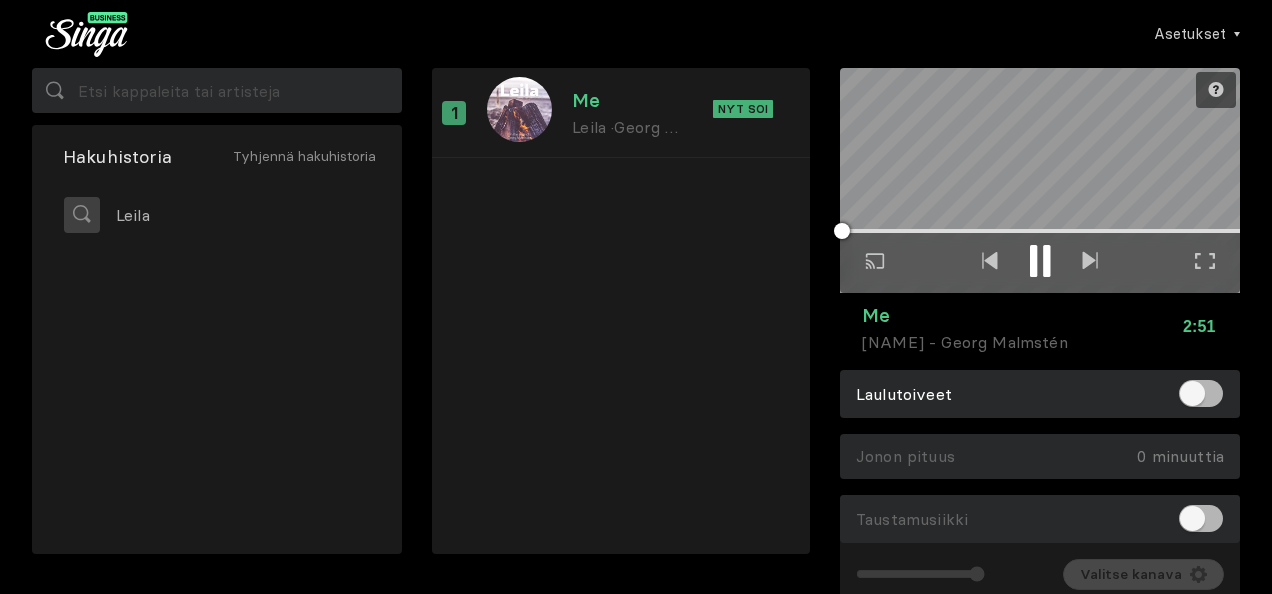 click at bounding box center [1033, 261] 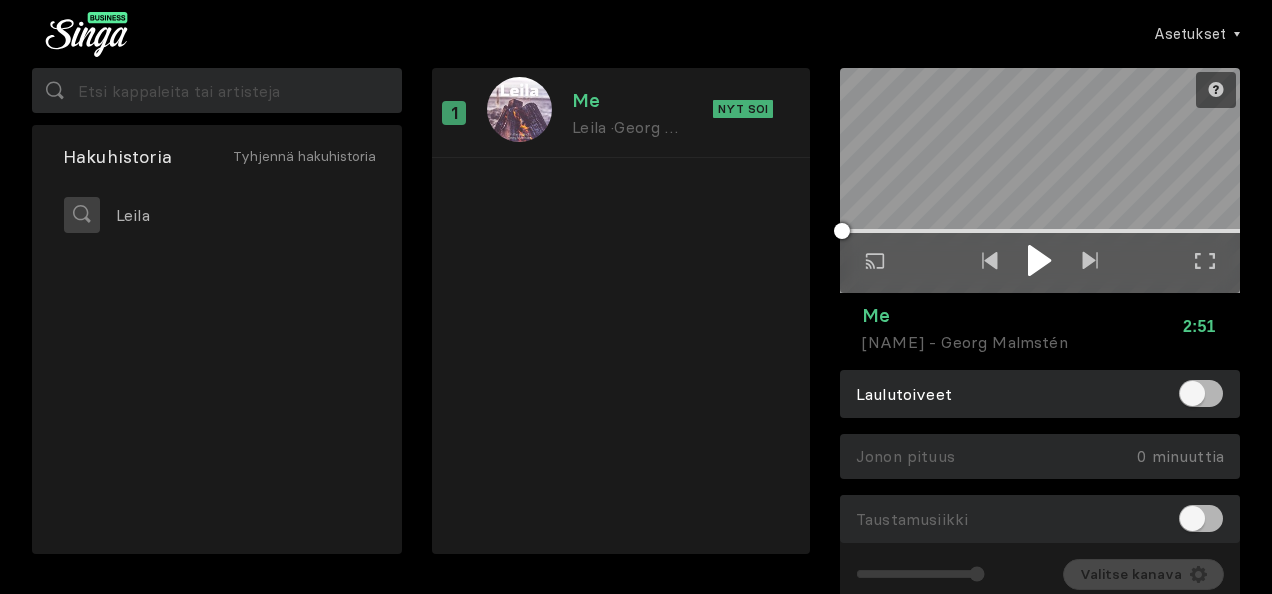 click at bounding box center (1039, 260) 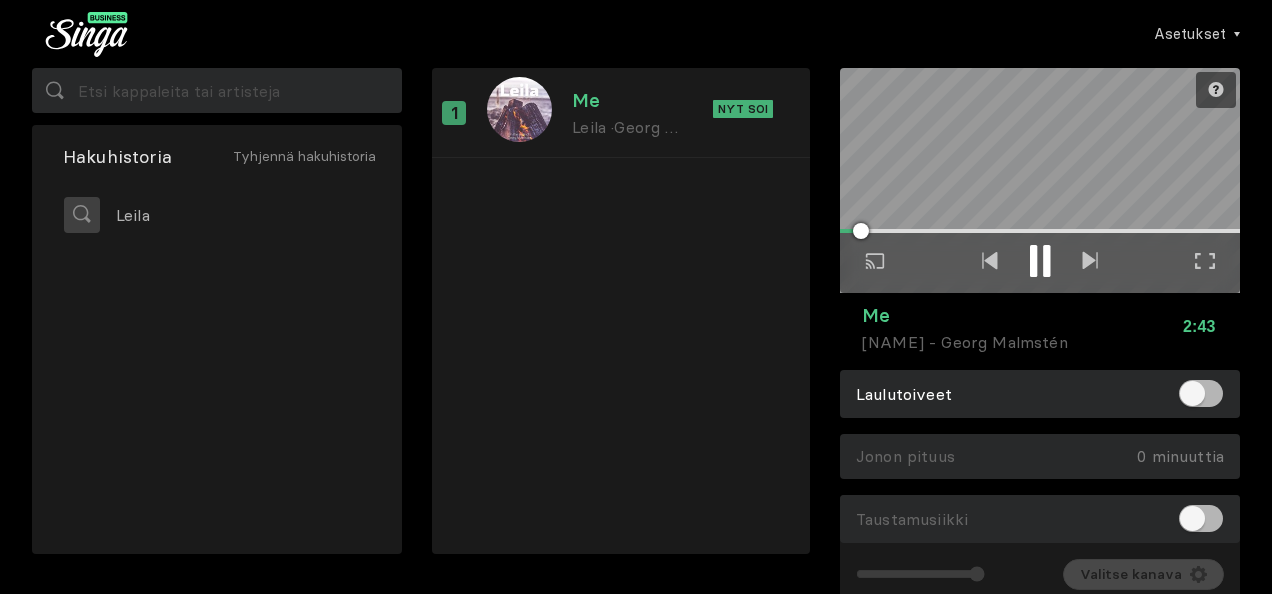 click at bounding box center (1033, 261) 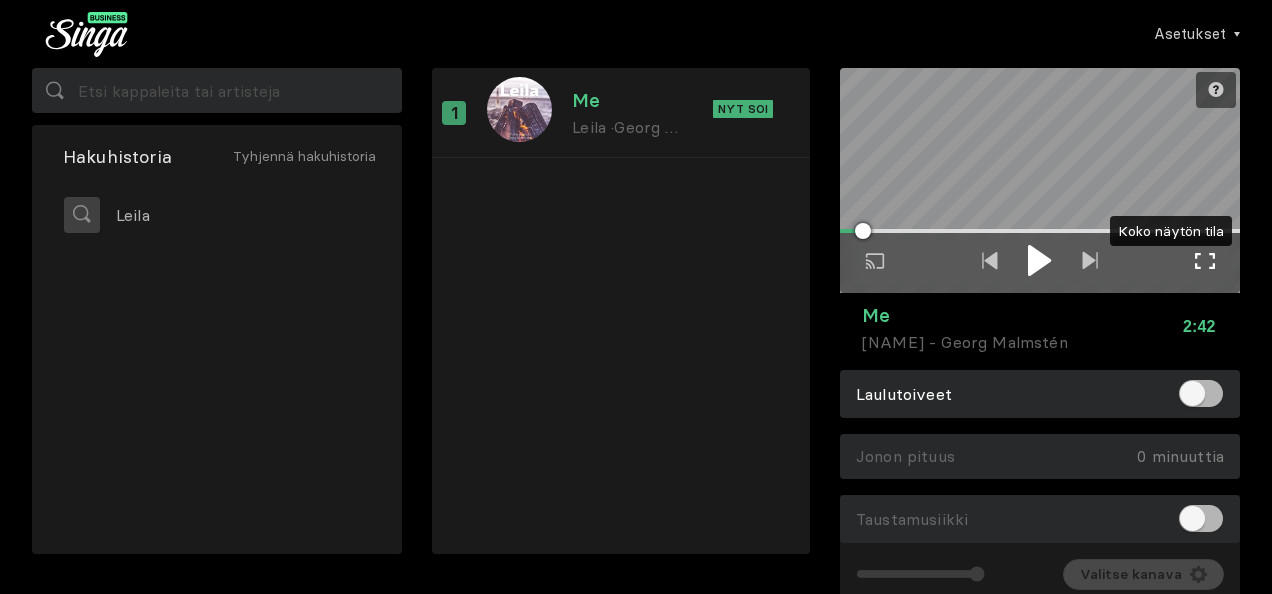 click at bounding box center [1205, 261] 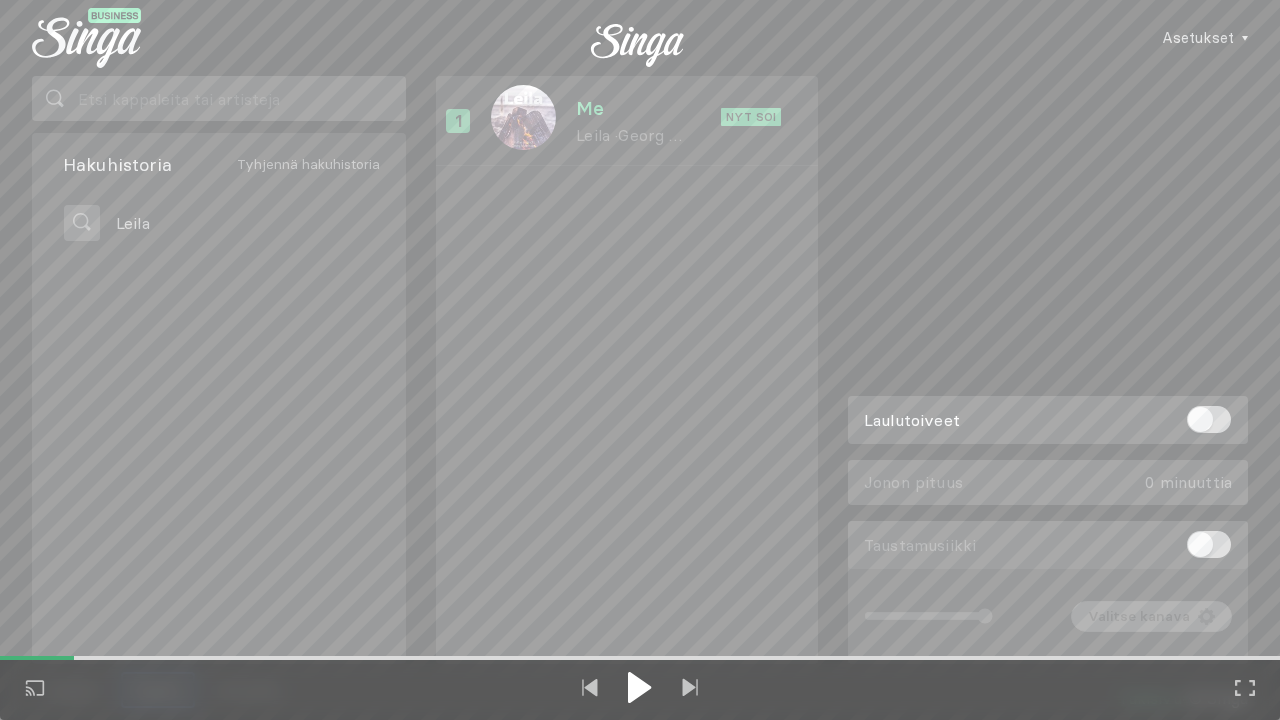 click at bounding box center (640, 689) 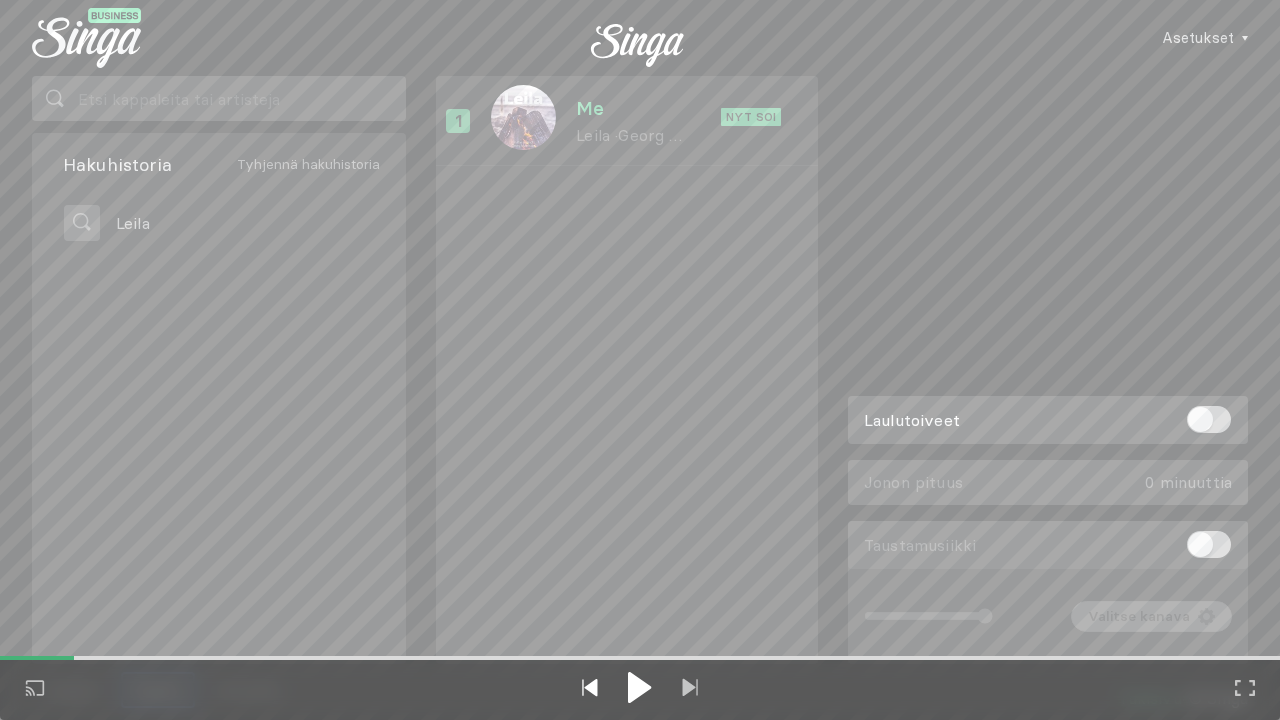 click at bounding box center [590, 687] 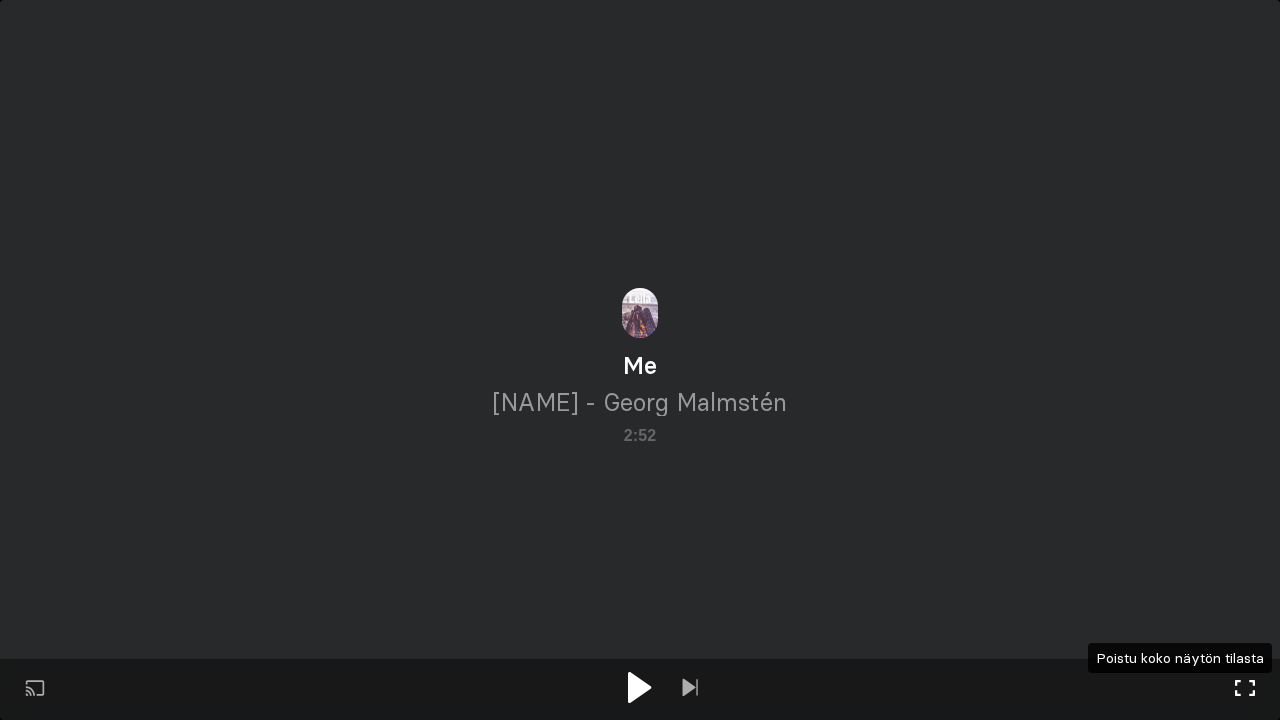 click at bounding box center [1245, 688] 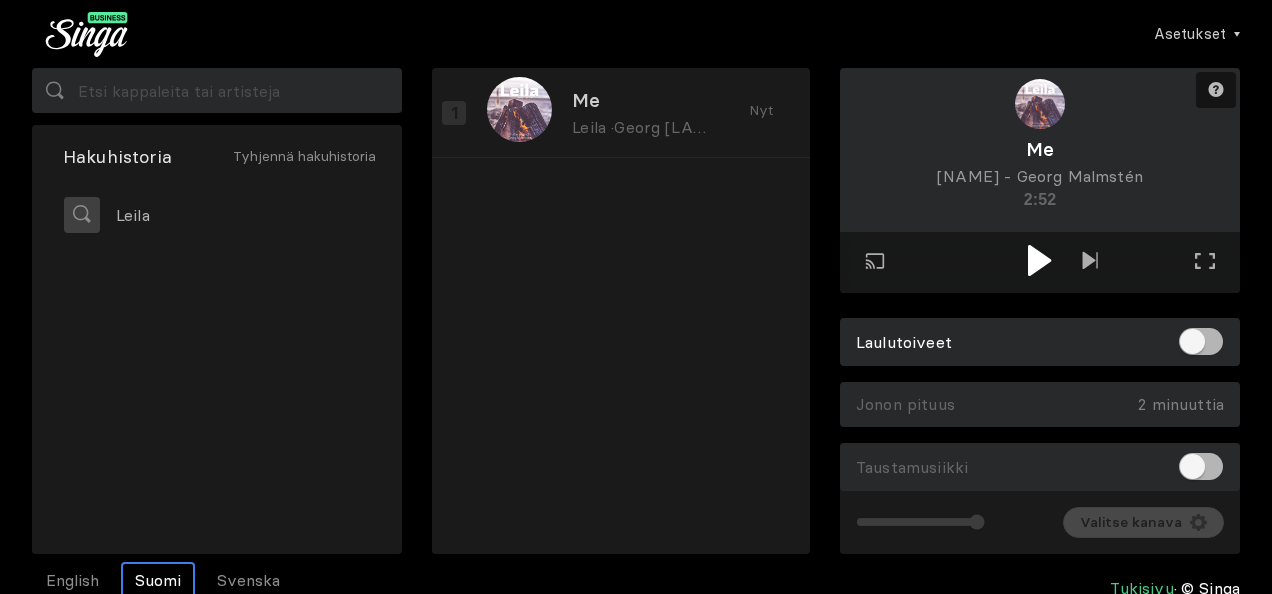 click on "Tarvitsetko apua? Toista ulkoisessa näytössä Koko näytön tila Poistu koko näytön tilasta Me [NAME] - Georg Malmstén 2:52" at bounding box center (1040, 188) 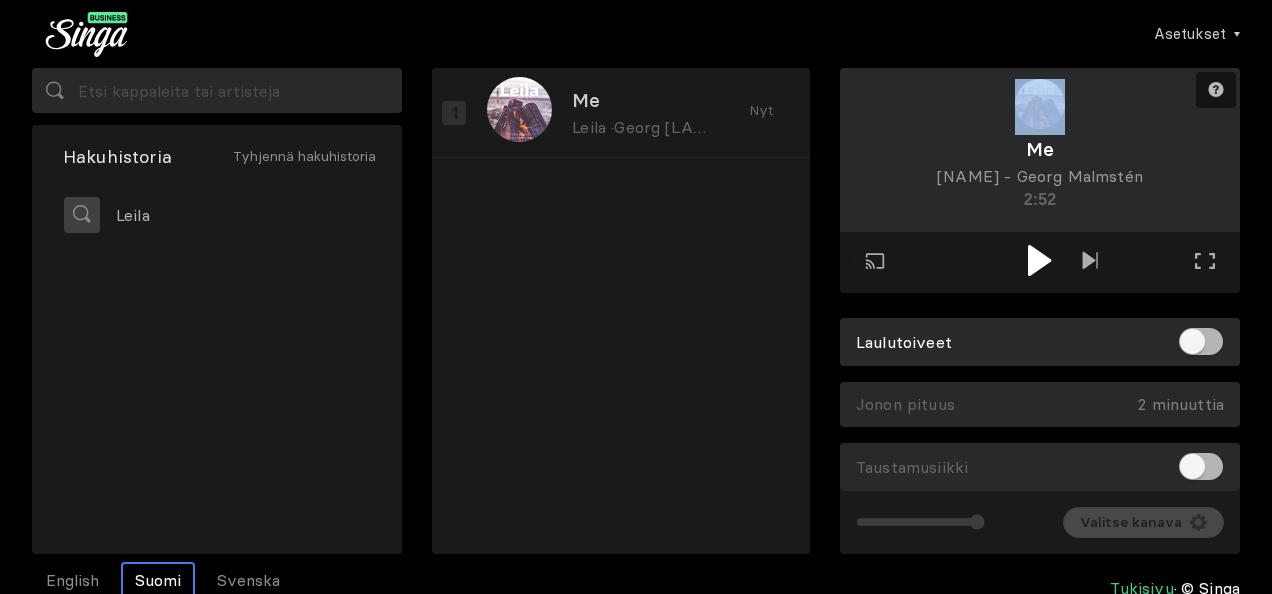 drag, startPoint x: 854, startPoint y: 302, endPoint x: 736, endPoint y: 278, distance: 120.41595 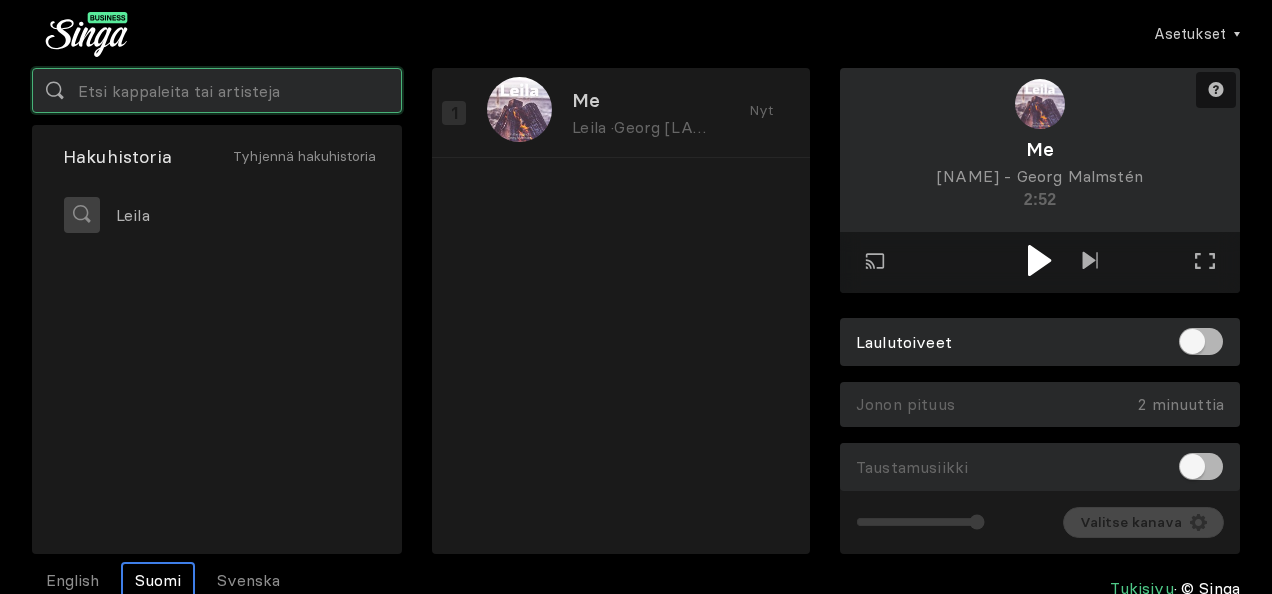 click at bounding box center (217, 90) 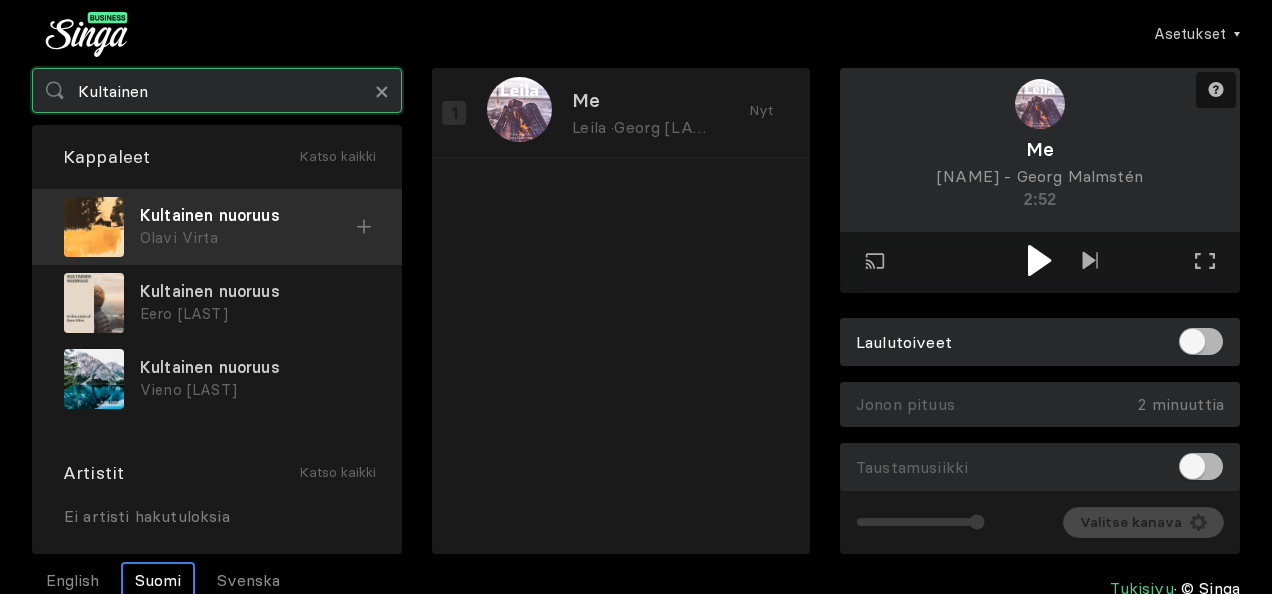 type on "Kultainen" 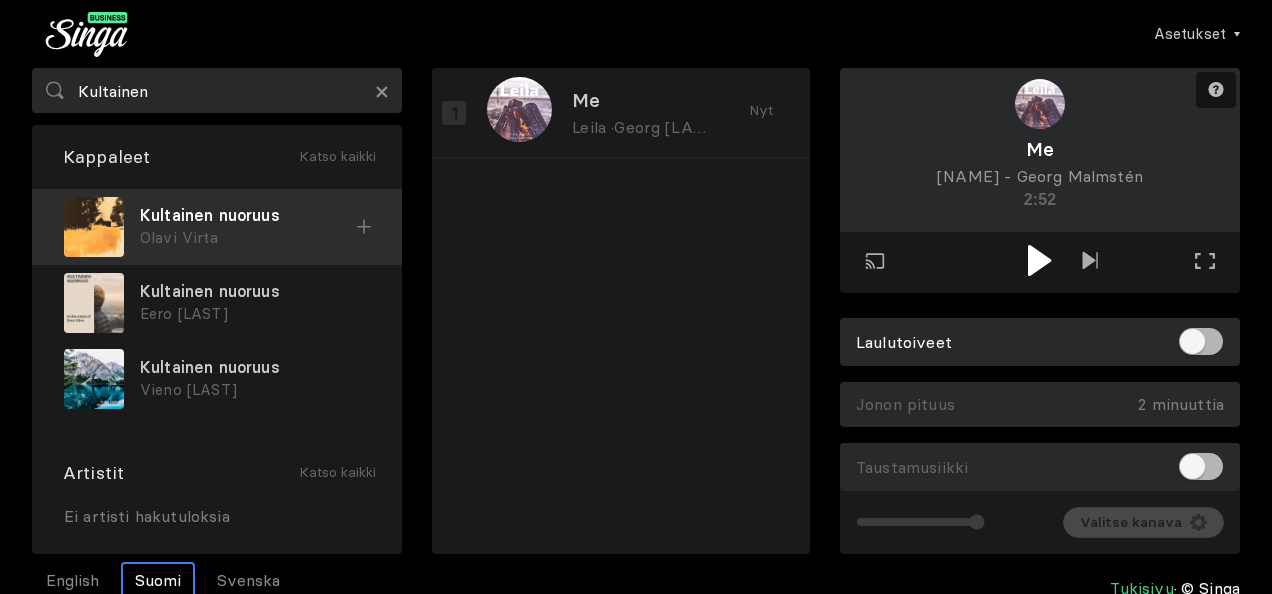 click on "Kultainen nuoruus" at bounding box center [248, 215] 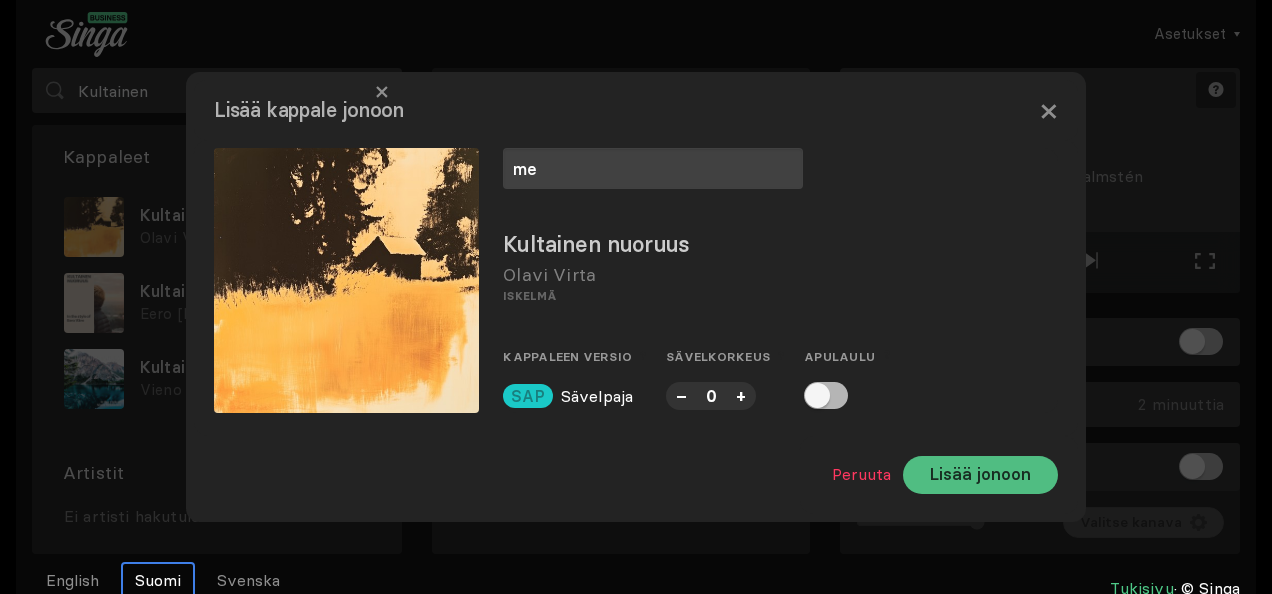 type on "me" 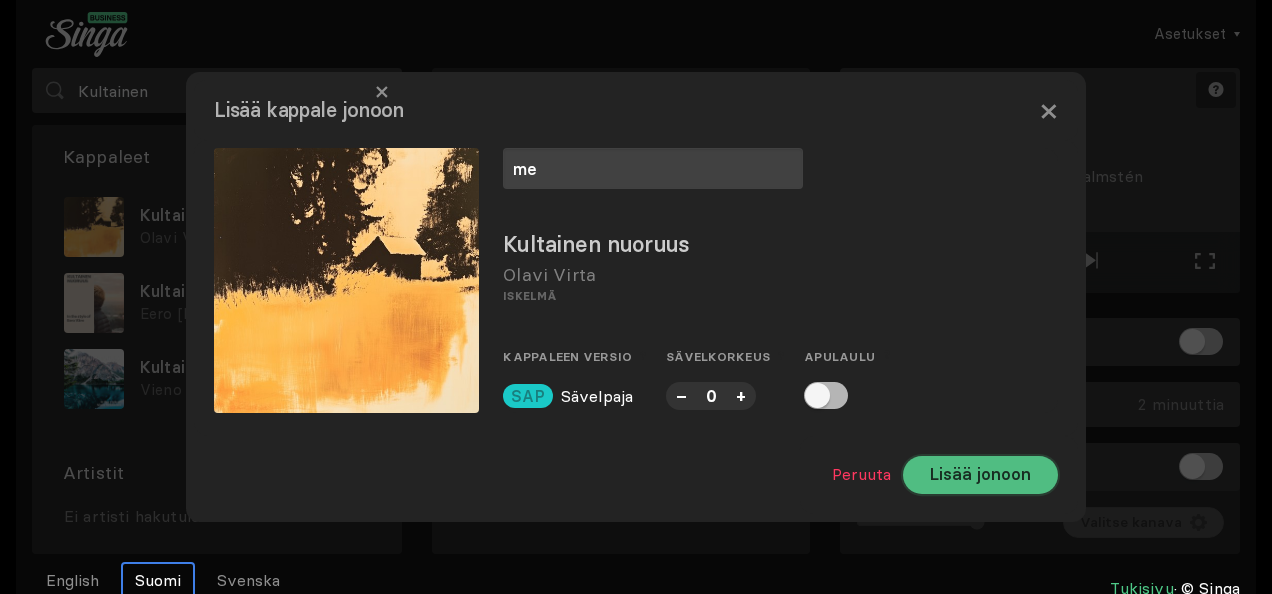 click on "Lisää jonoon" at bounding box center [980, 475] 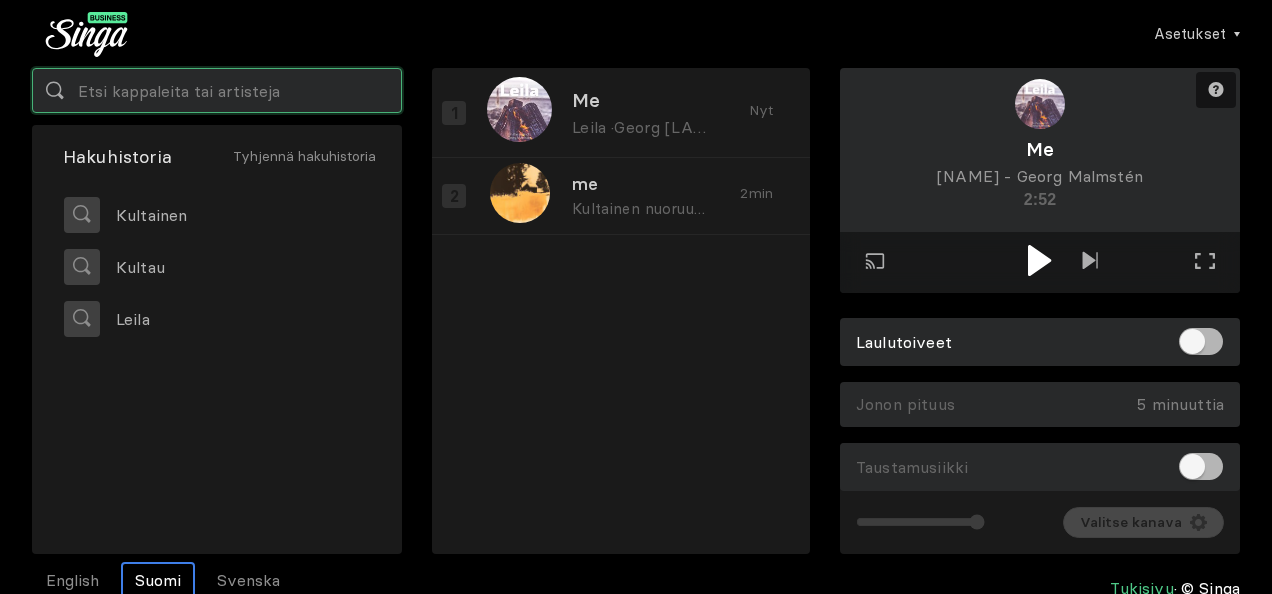 click at bounding box center [217, 90] 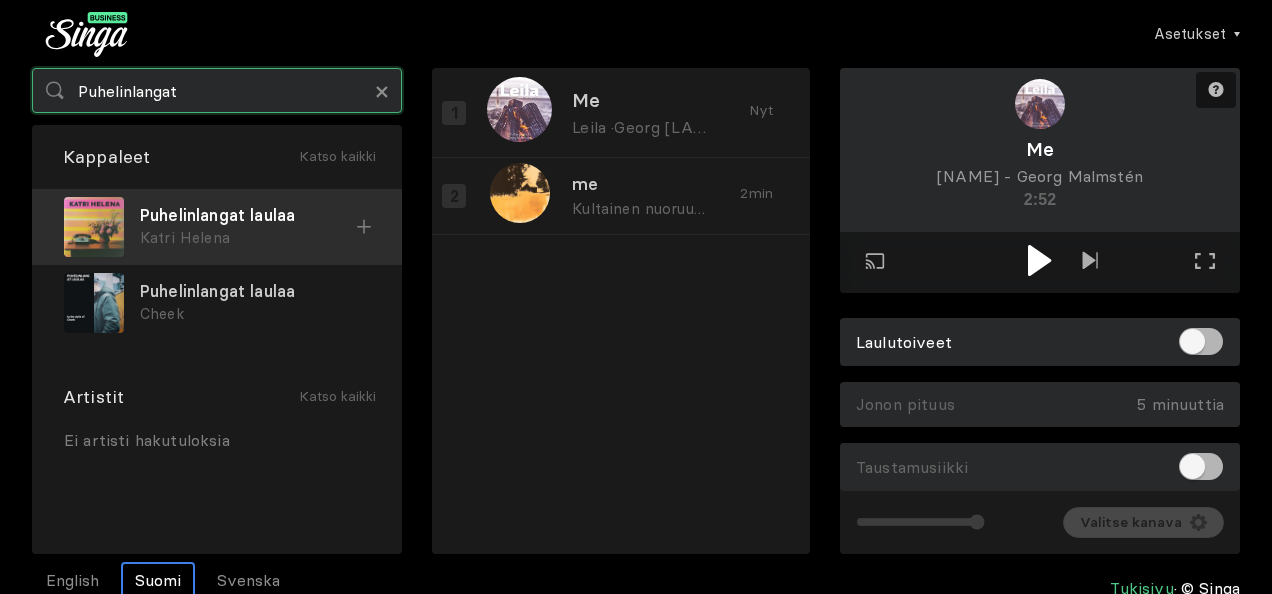 type on "Puhelinlangat" 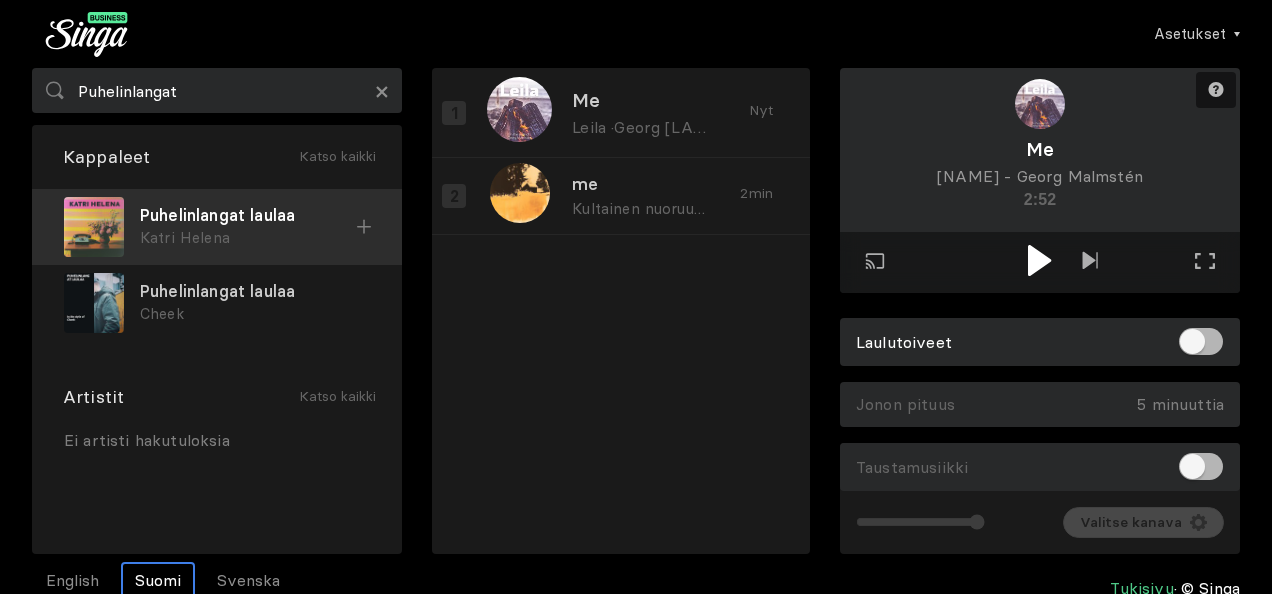 click on "Puhelinlangat laulaa" at bounding box center [248, 215] 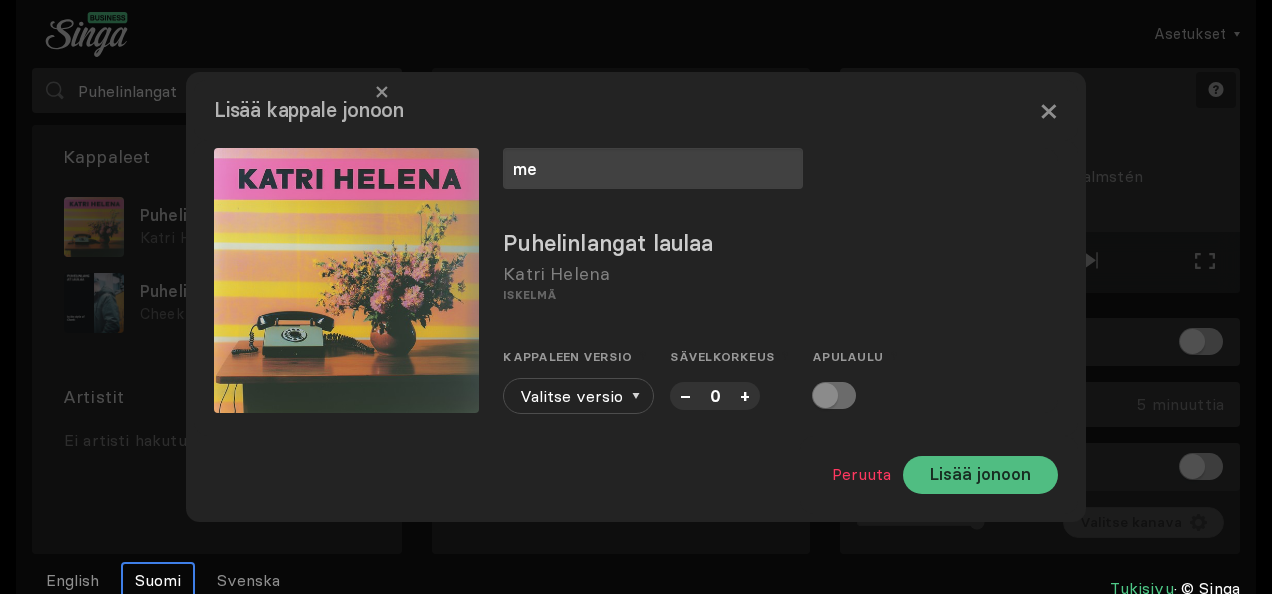 type on "me" 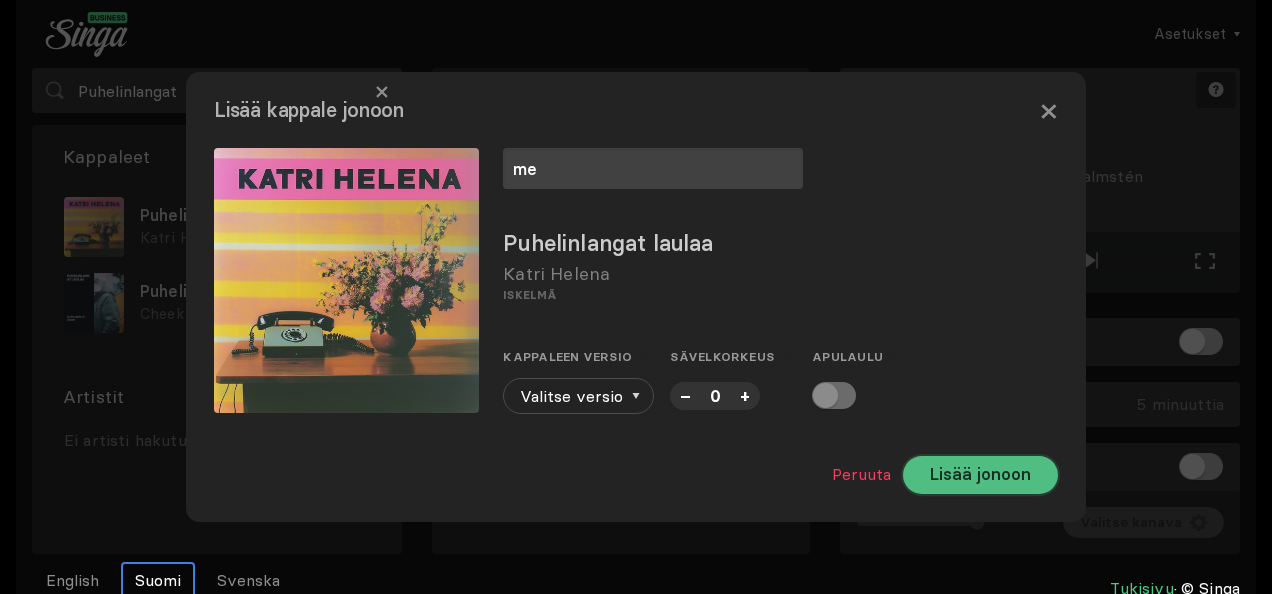 click on "Lisää jonoon" at bounding box center [980, 475] 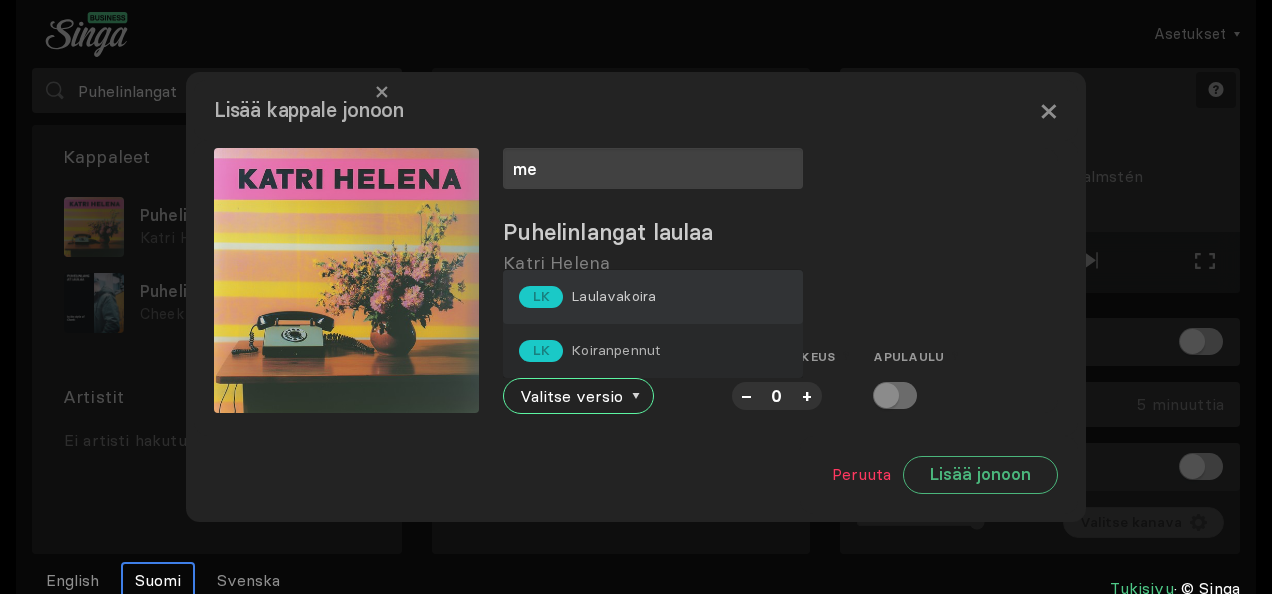 click on "LK Laulavakoira" at bounding box center [653, 297] 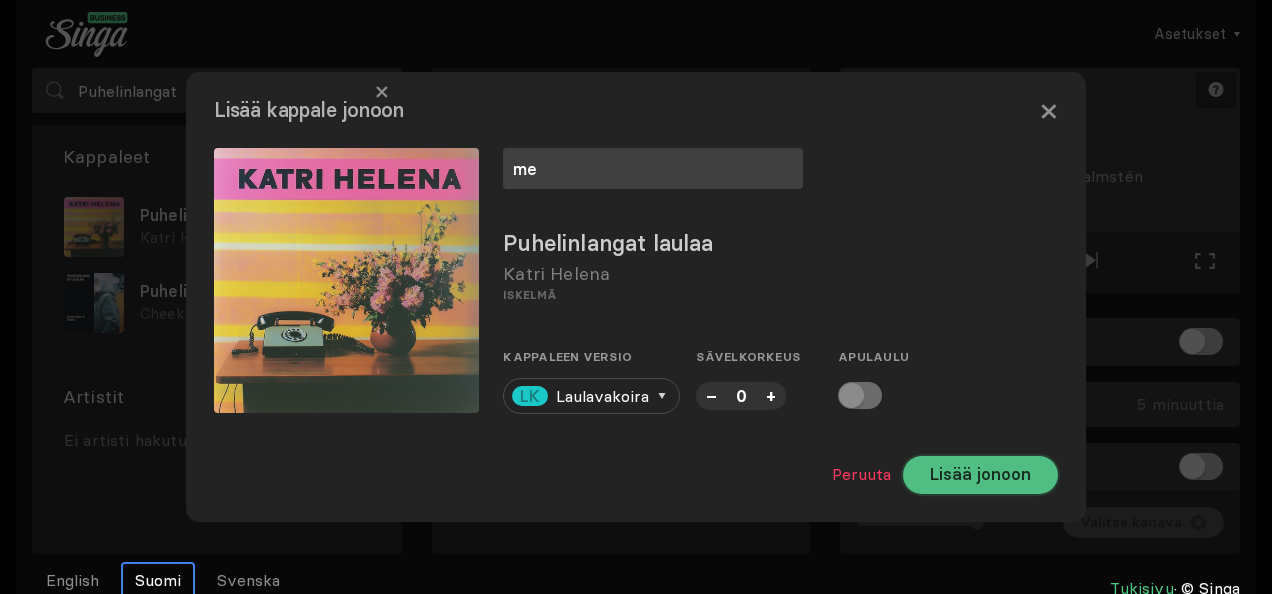 click on "Lisää jonoon" at bounding box center (980, 475) 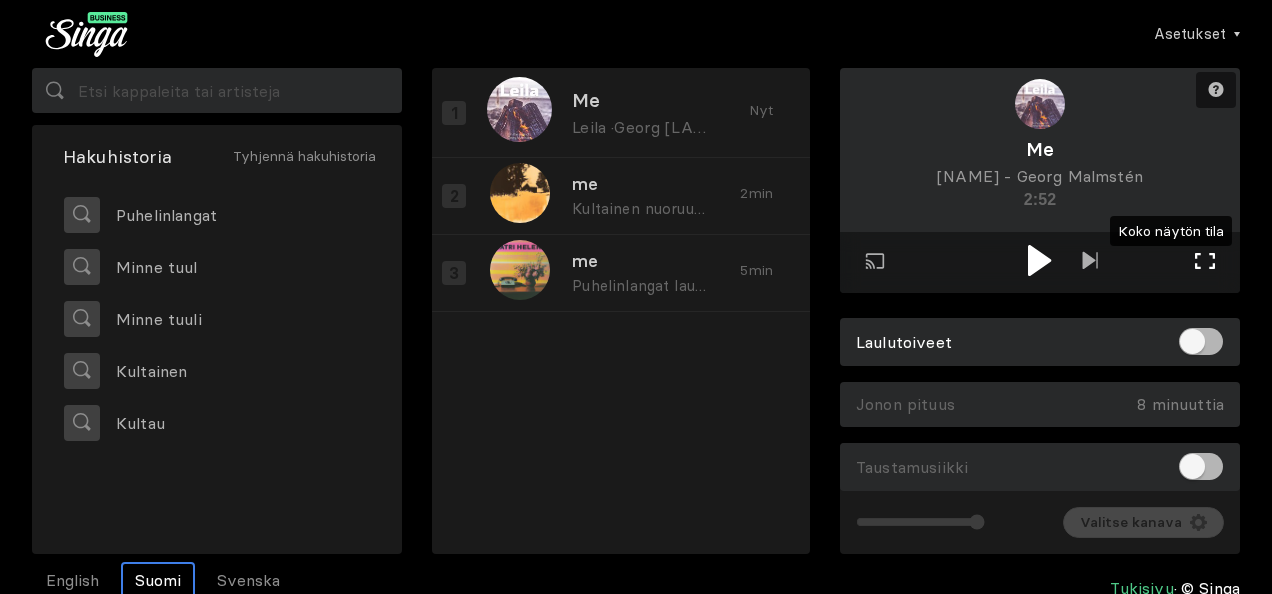 click at bounding box center (1205, 261) 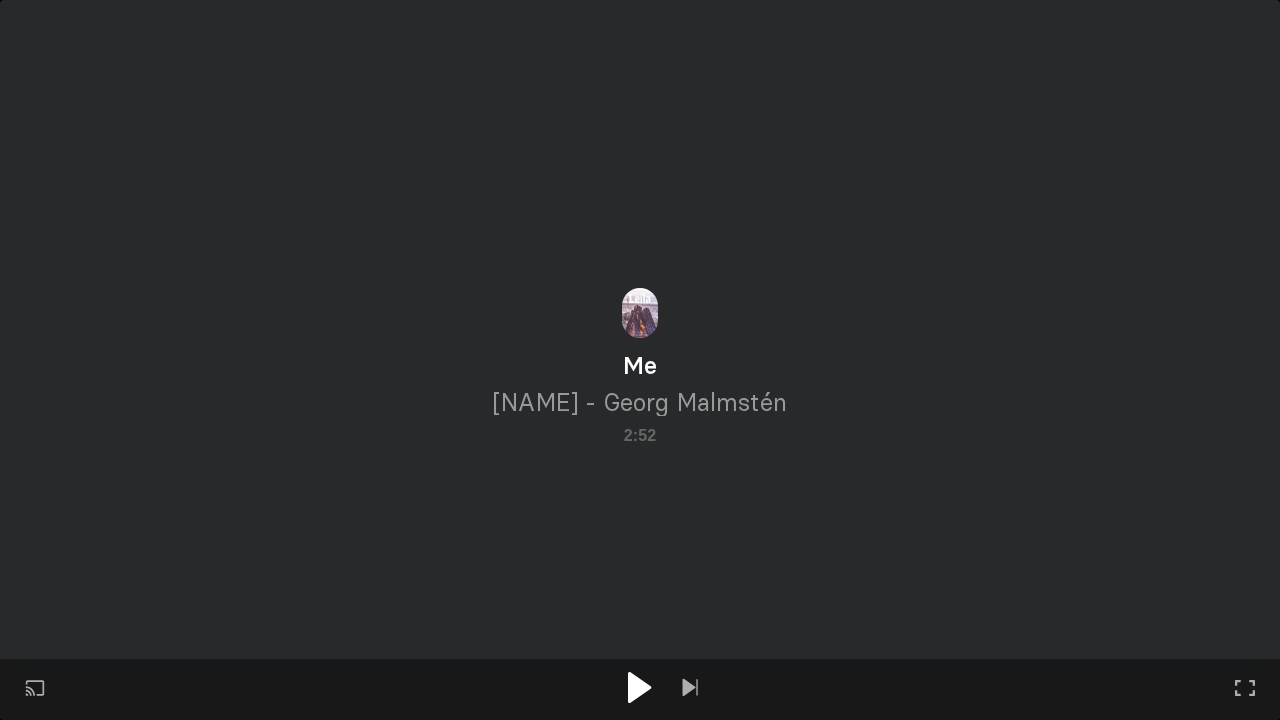 click at bounding box center (639, 687) 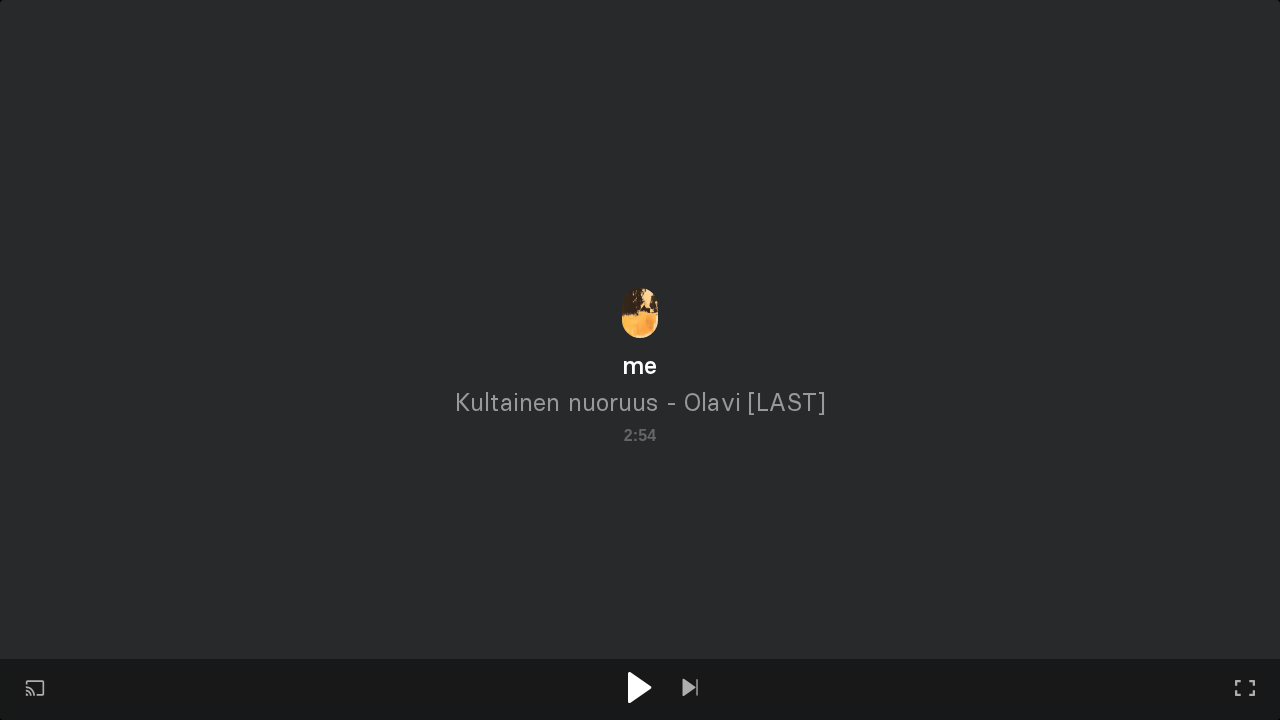 click at bounding box center [639, 687] 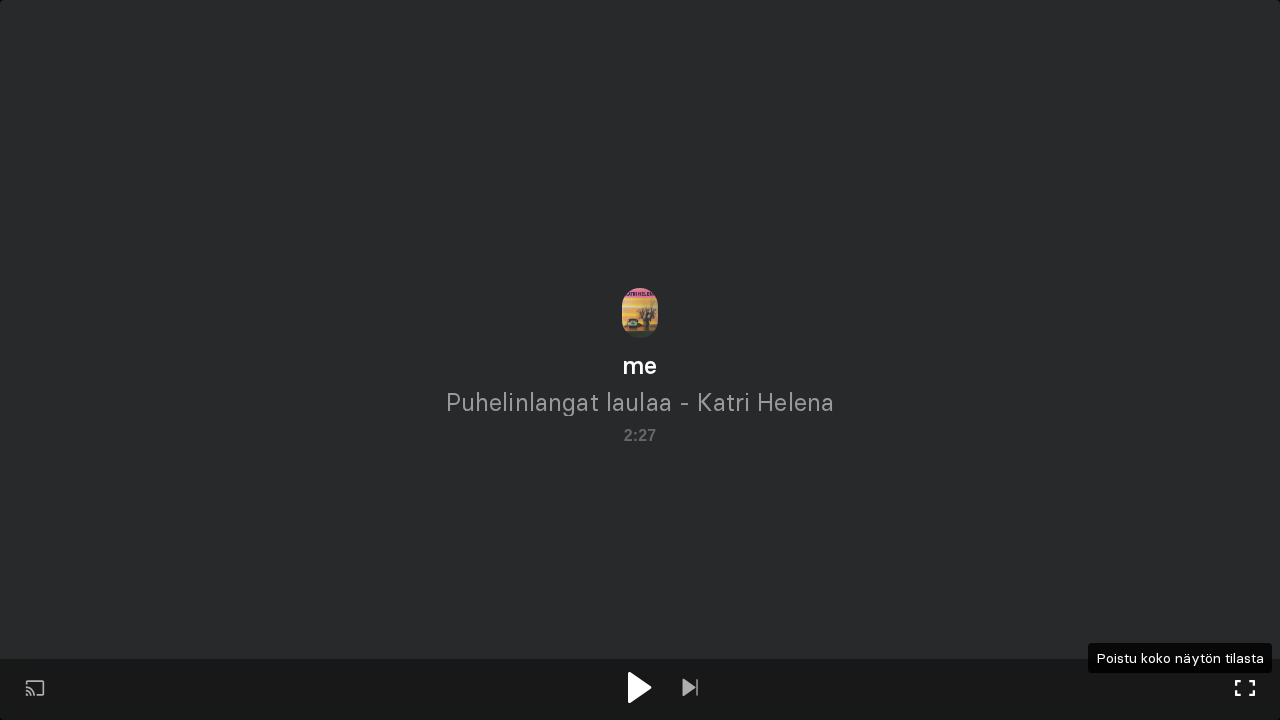 click at bounding box center [1245, 688] 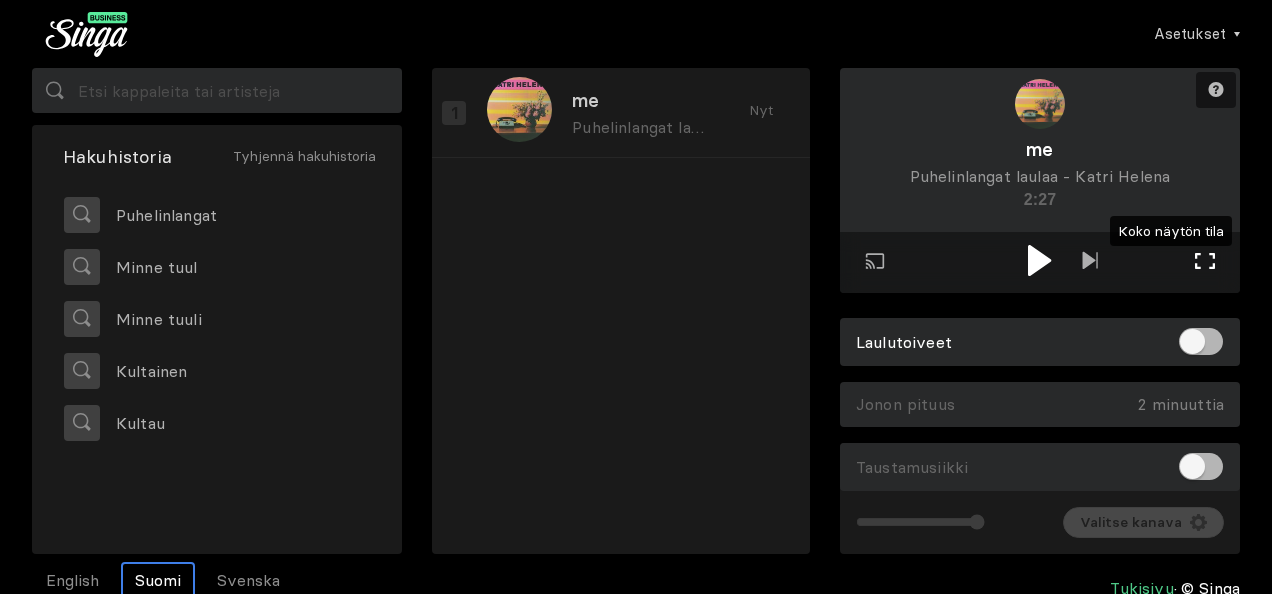click at bounding box center [1205, 261] 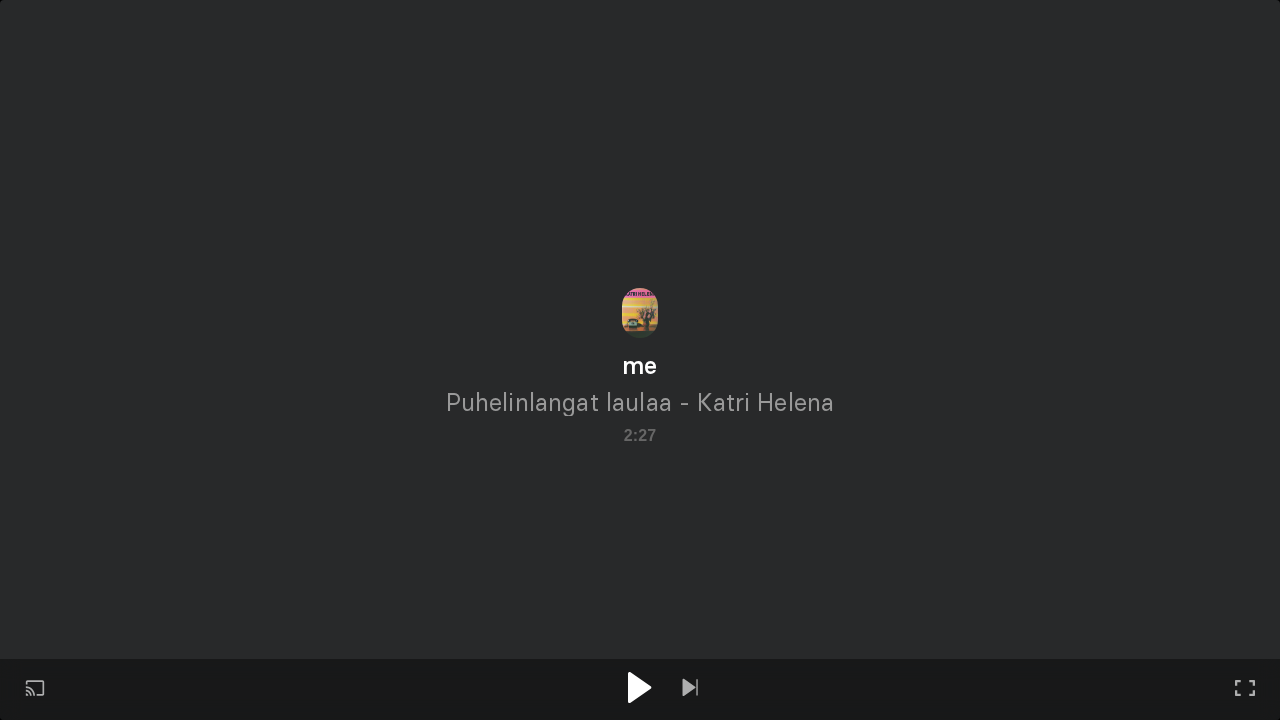 click at bounding box center [639, 687] 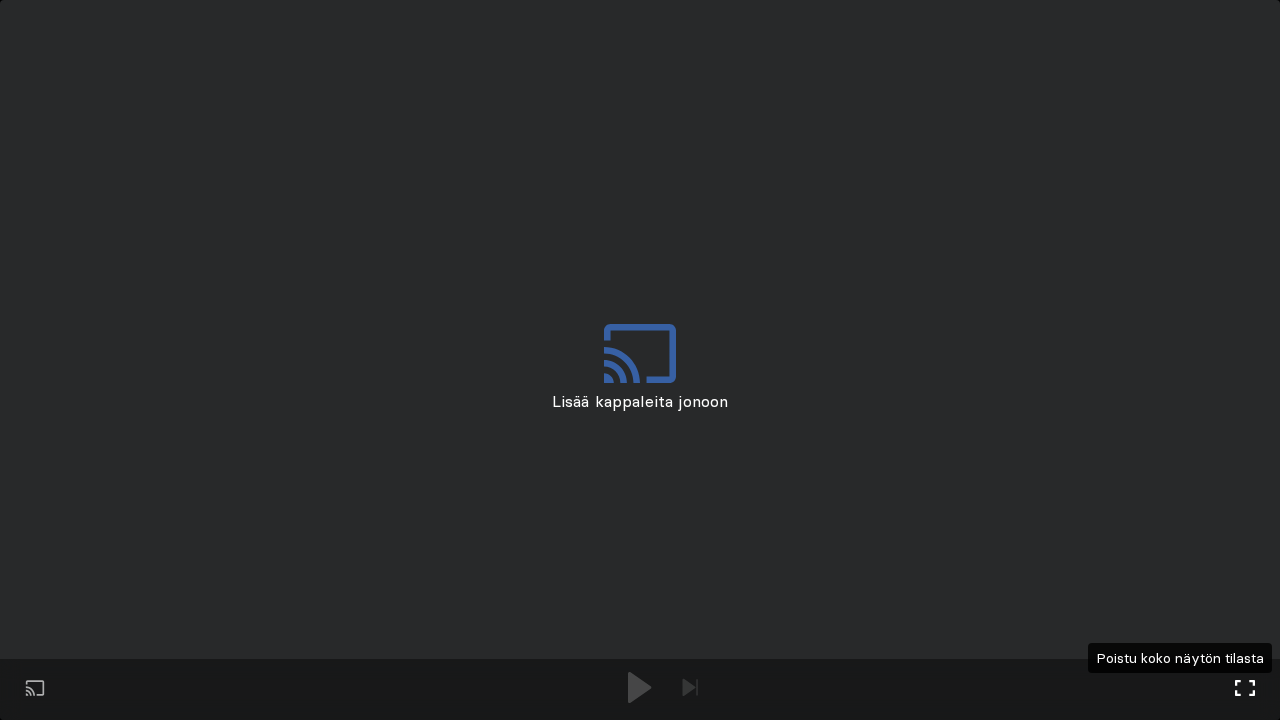 click at bounding box center [1245, 688] 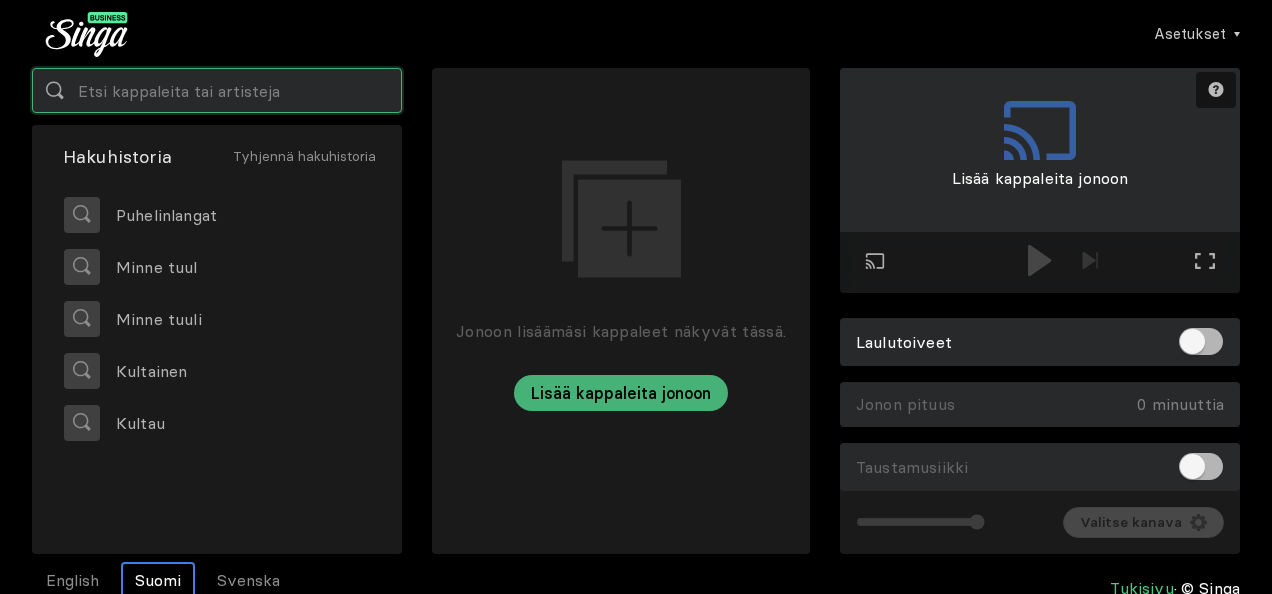 click at bounding box center (217, 90) 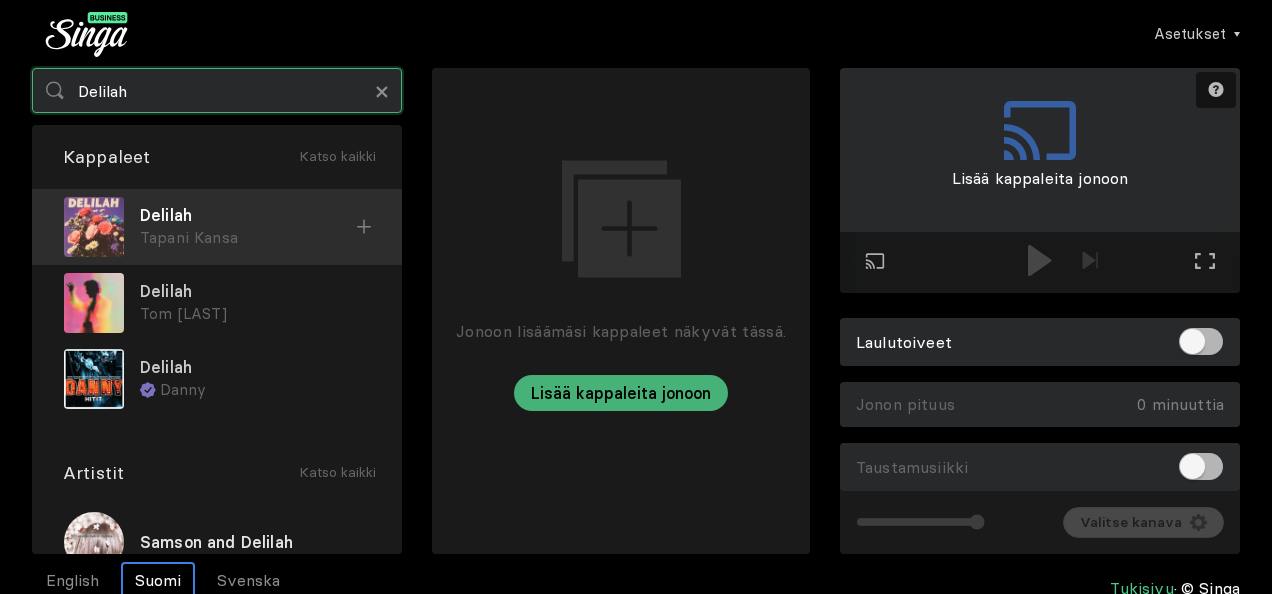 type on "Delilah" 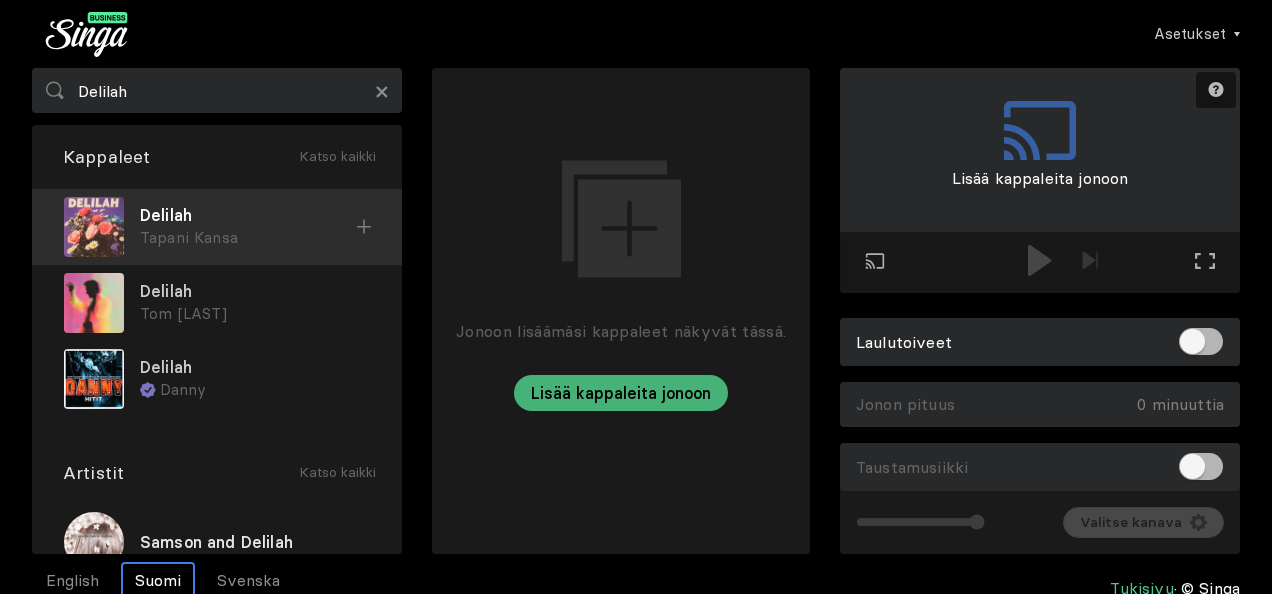 click on "Delilah" at bounding box center [248, 215] 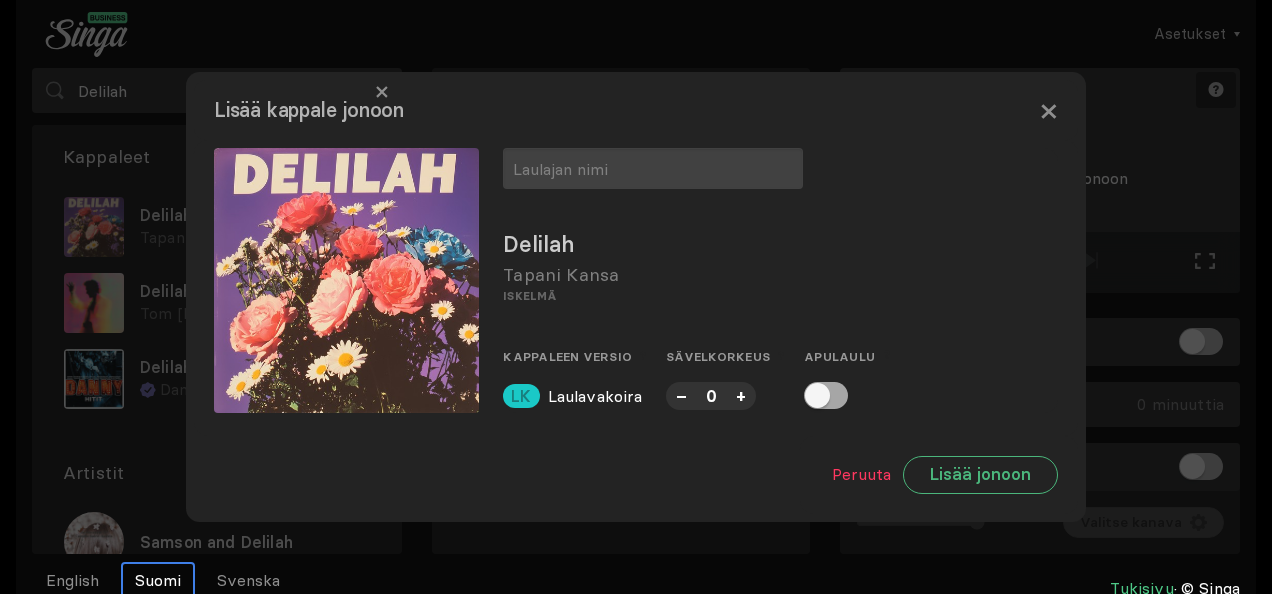 click at bounding box center (826, 395) 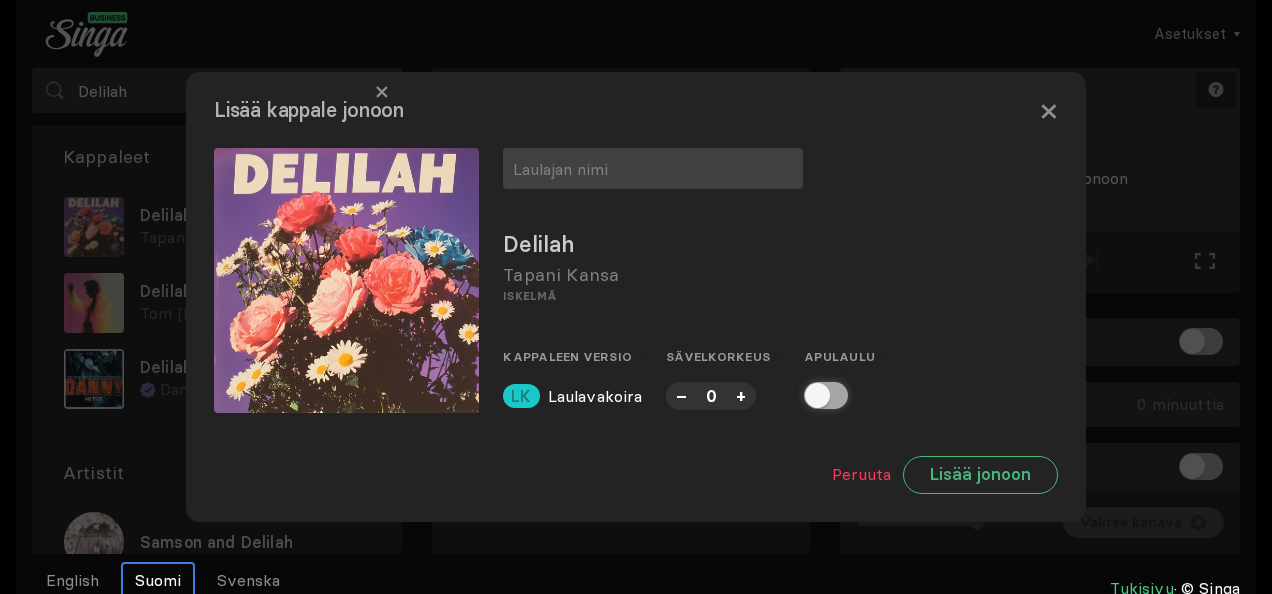 click at bounding box center (810, 395) 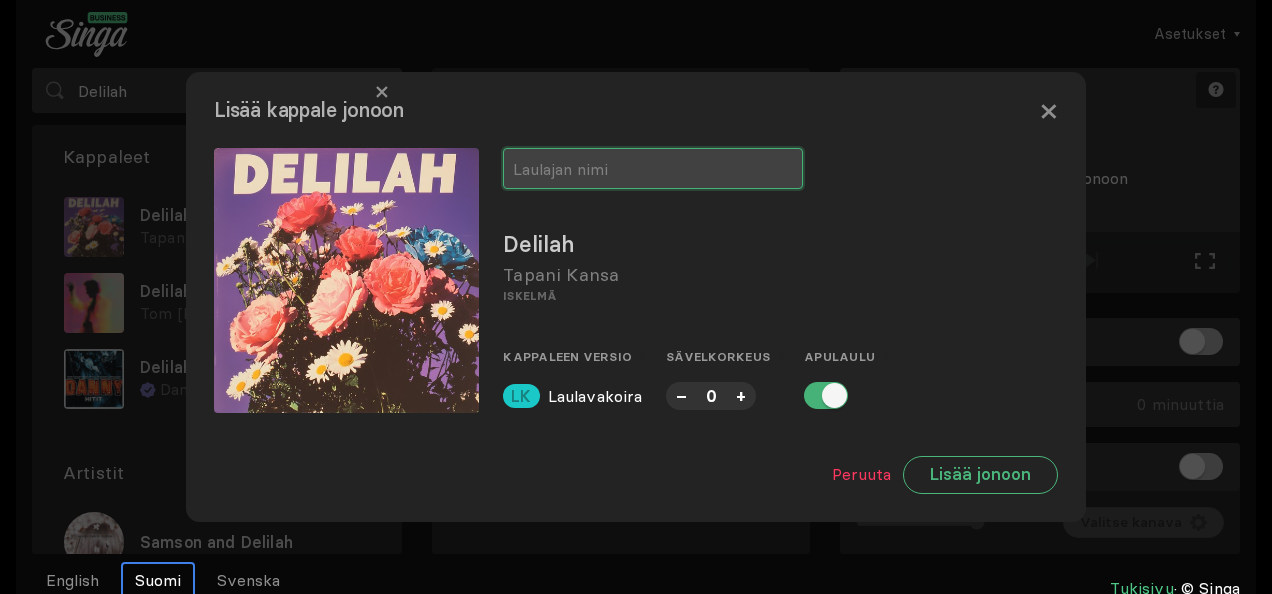 click at bounding box center (653, 168) 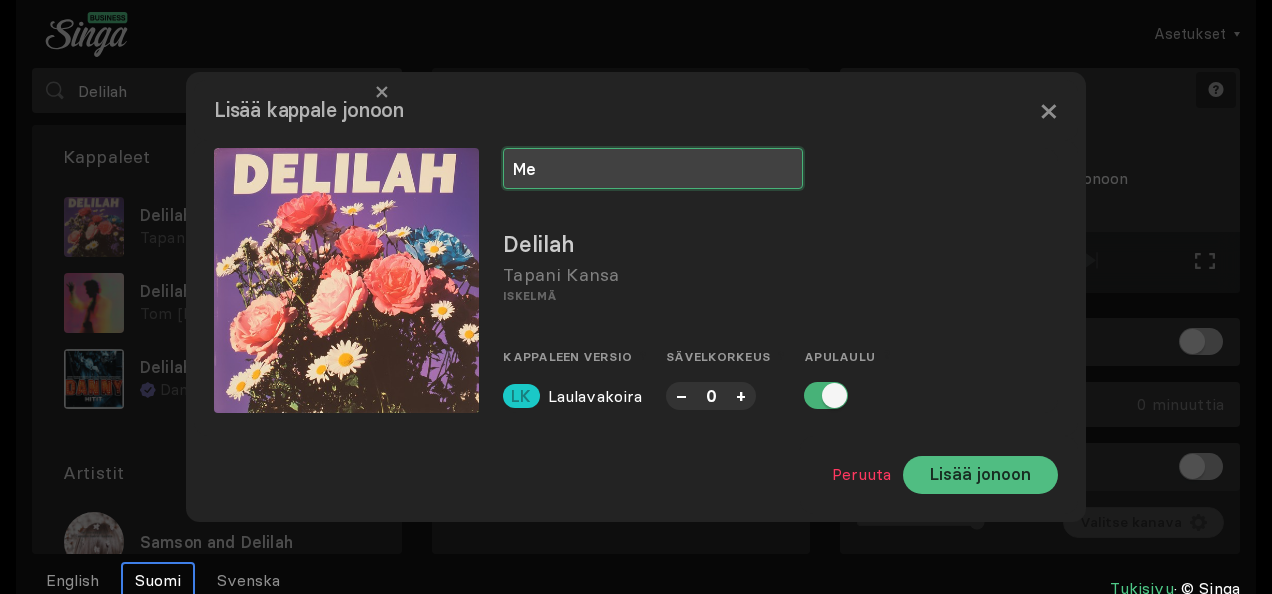 type on "Me" 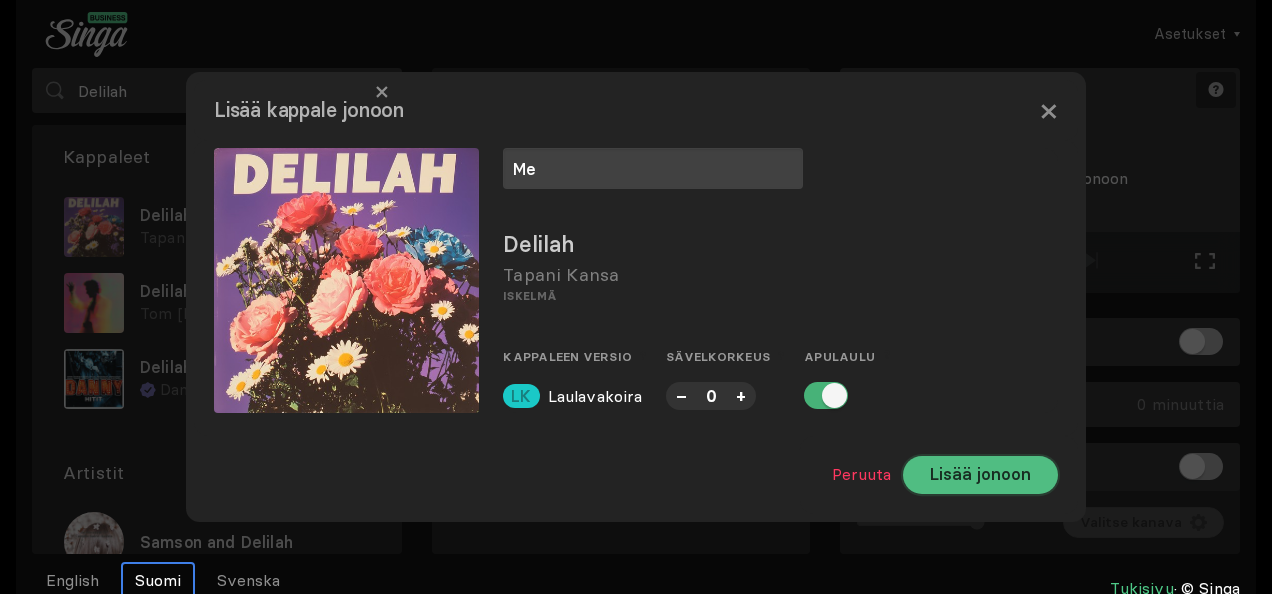 click on "Lisää jonoon" at bounding box center [980, 475] 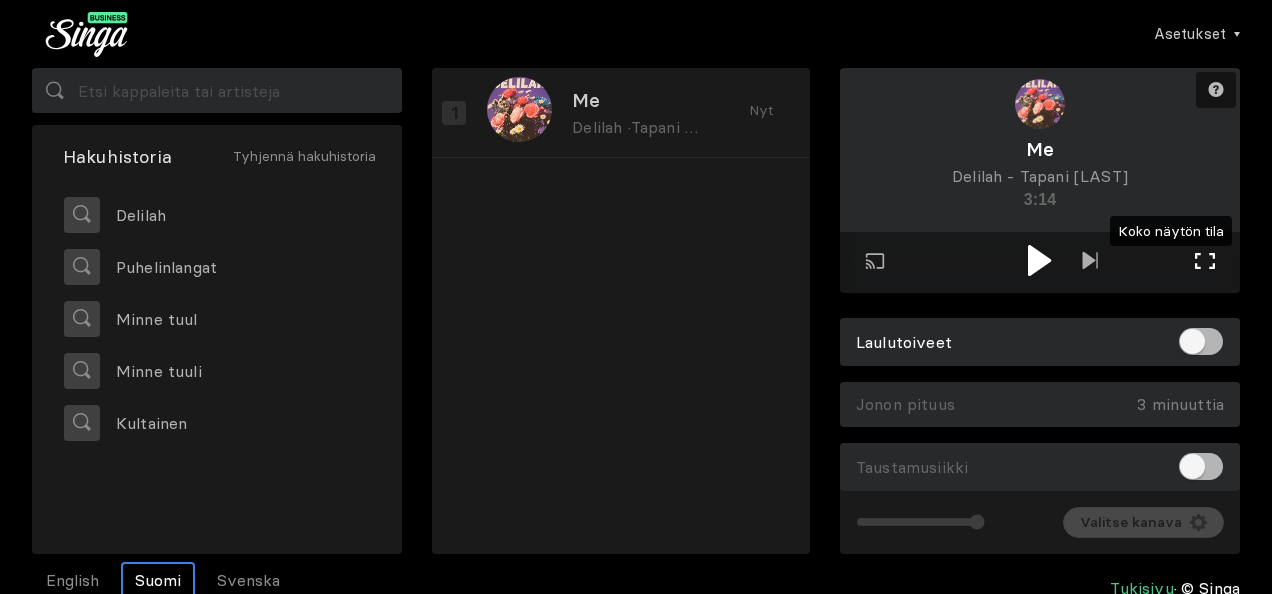 click at bounding box center (1205, 261) 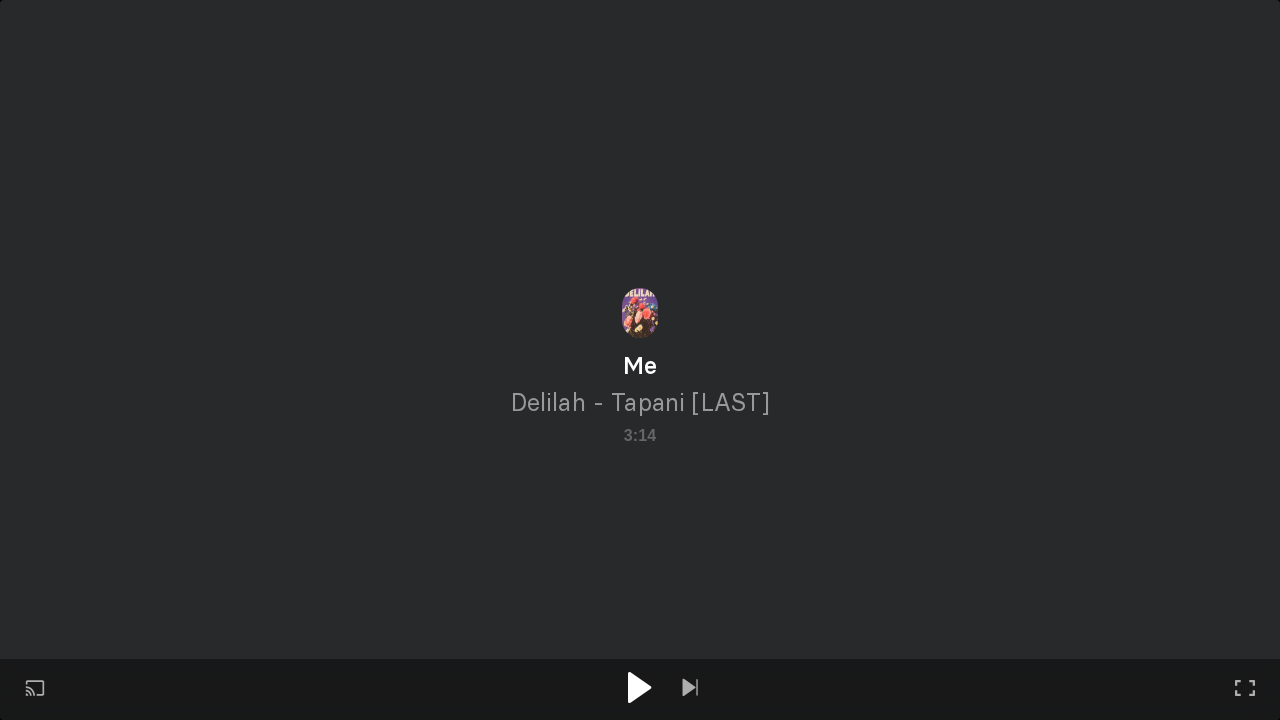 click at bounding box center (639, 687) 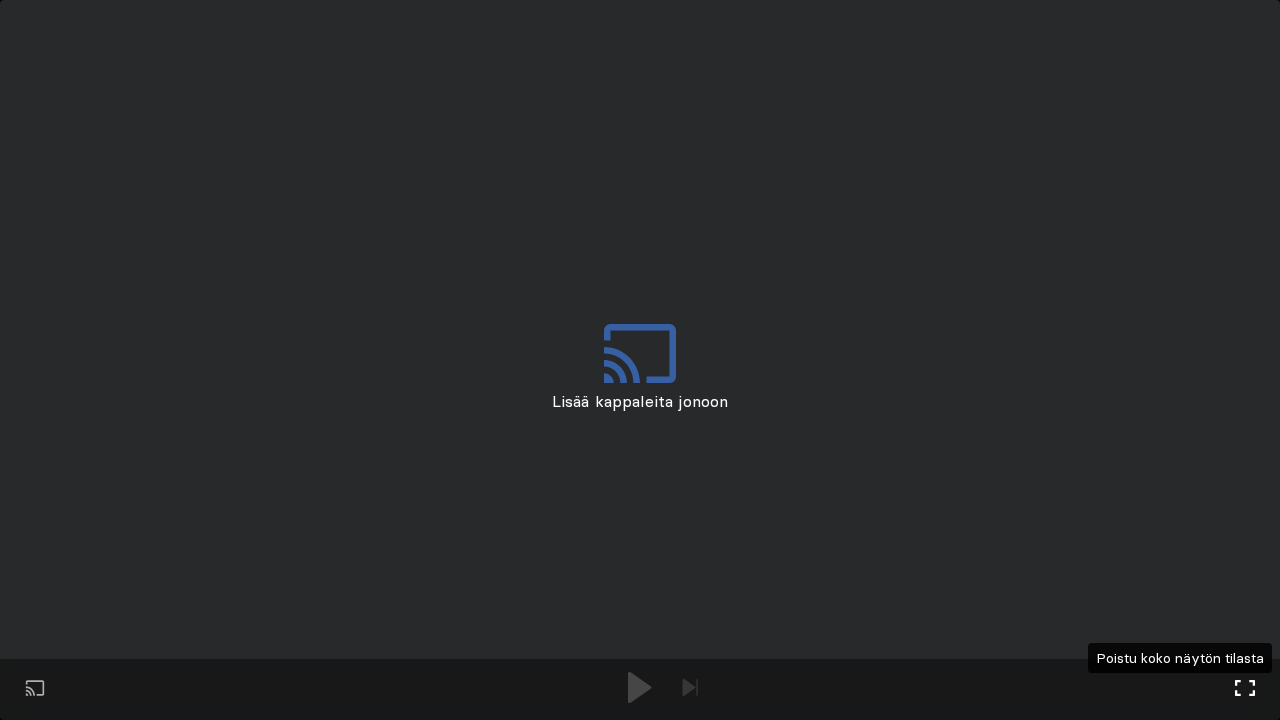 click at bounding box center (1245, 688) 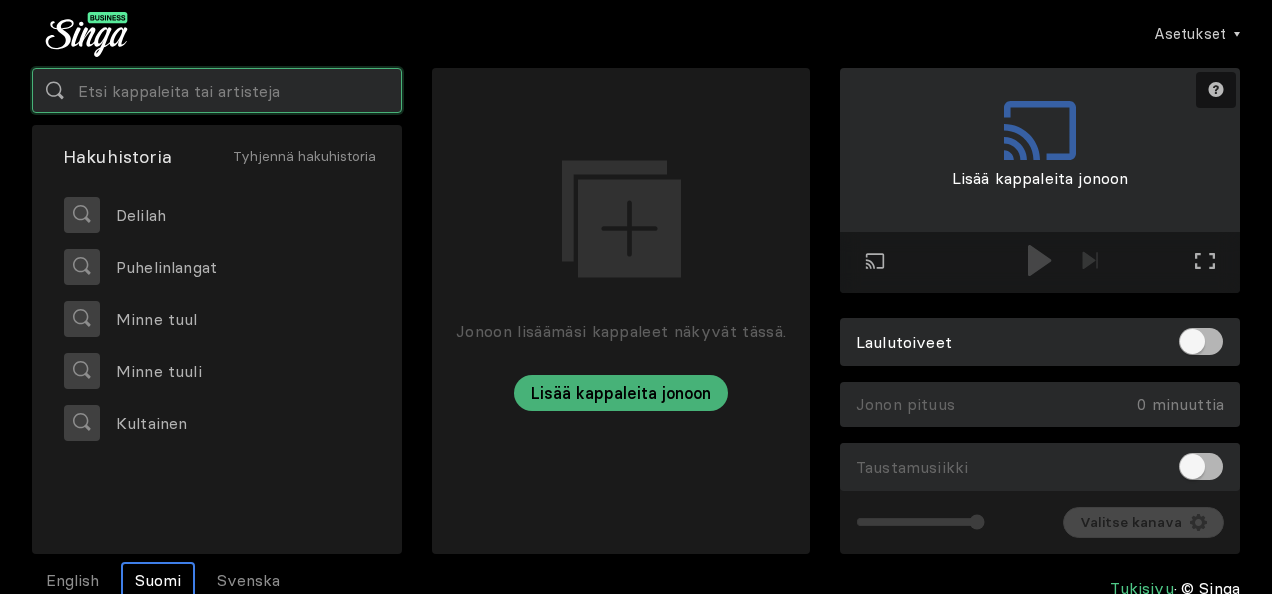 click at bounding box center (217, 90) 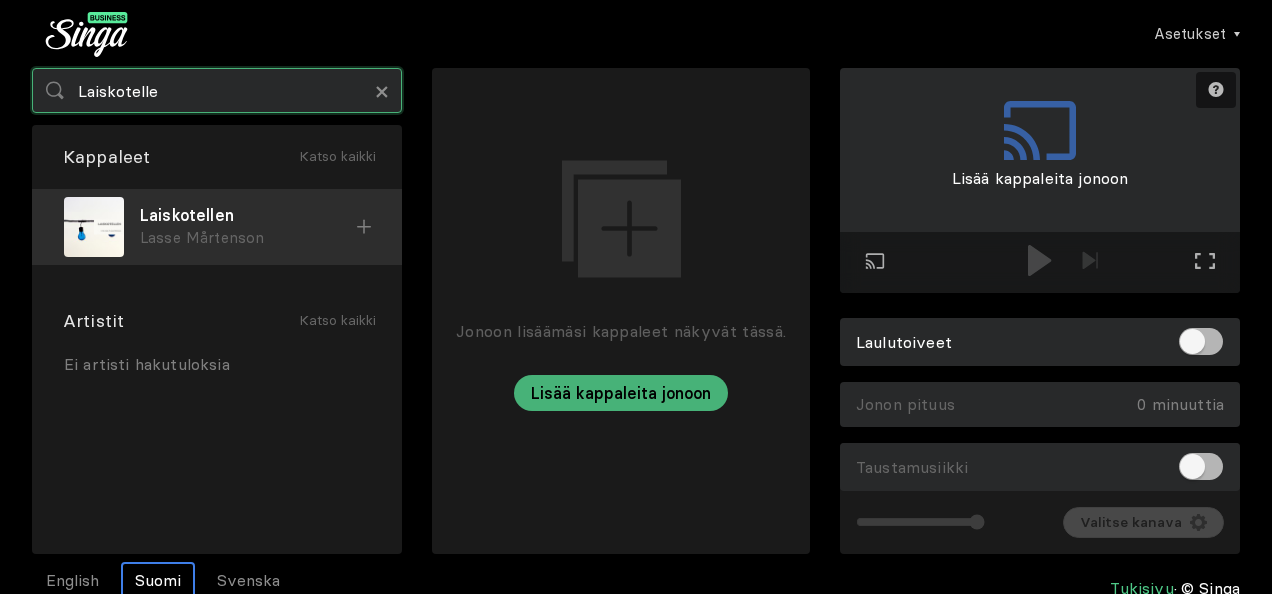 type on "Laiskotelle" 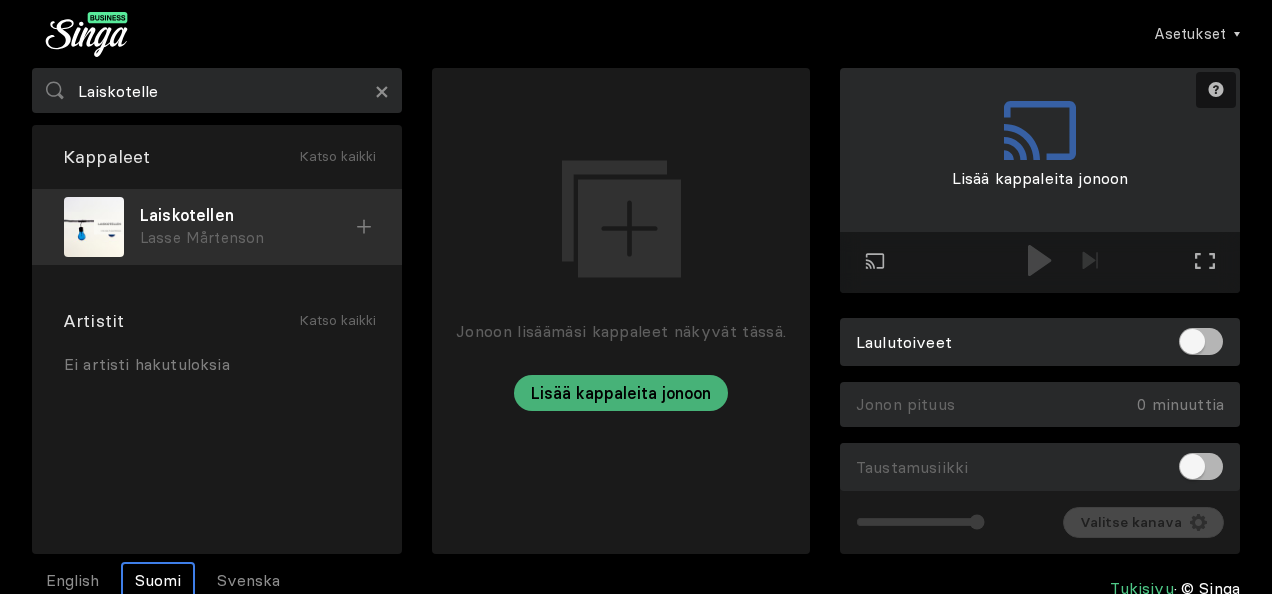 click on "Laiskotellen" at bounding box center (248, 215) 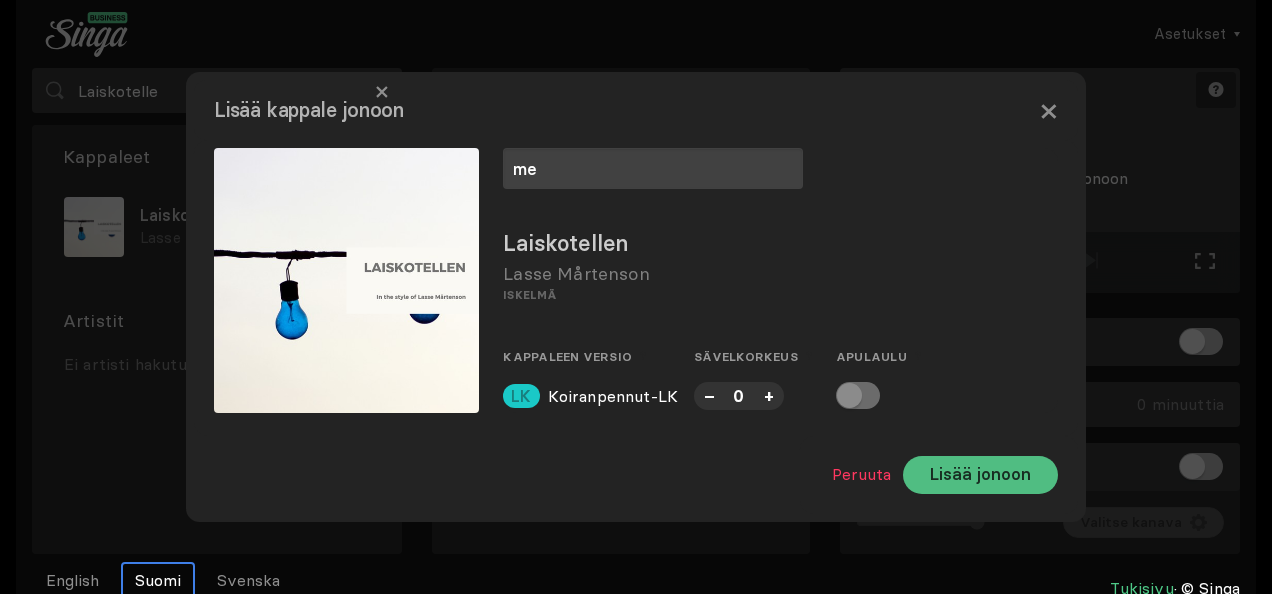 type on "me" 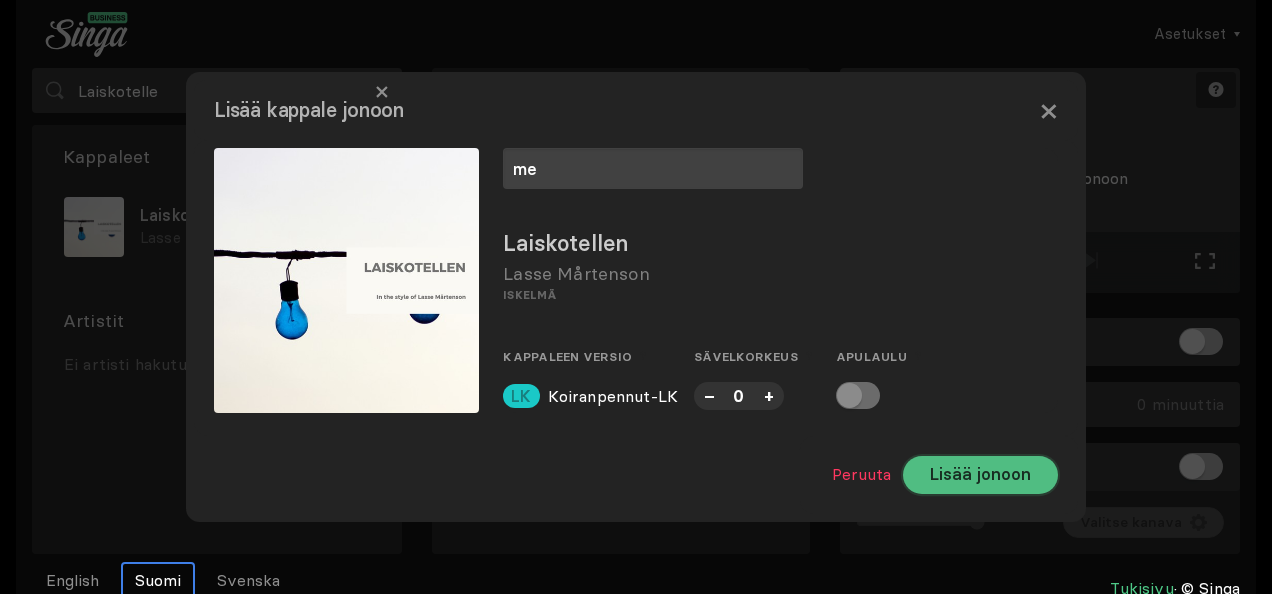 click on "Lisää jonoon" at bounding box center (980, 475) 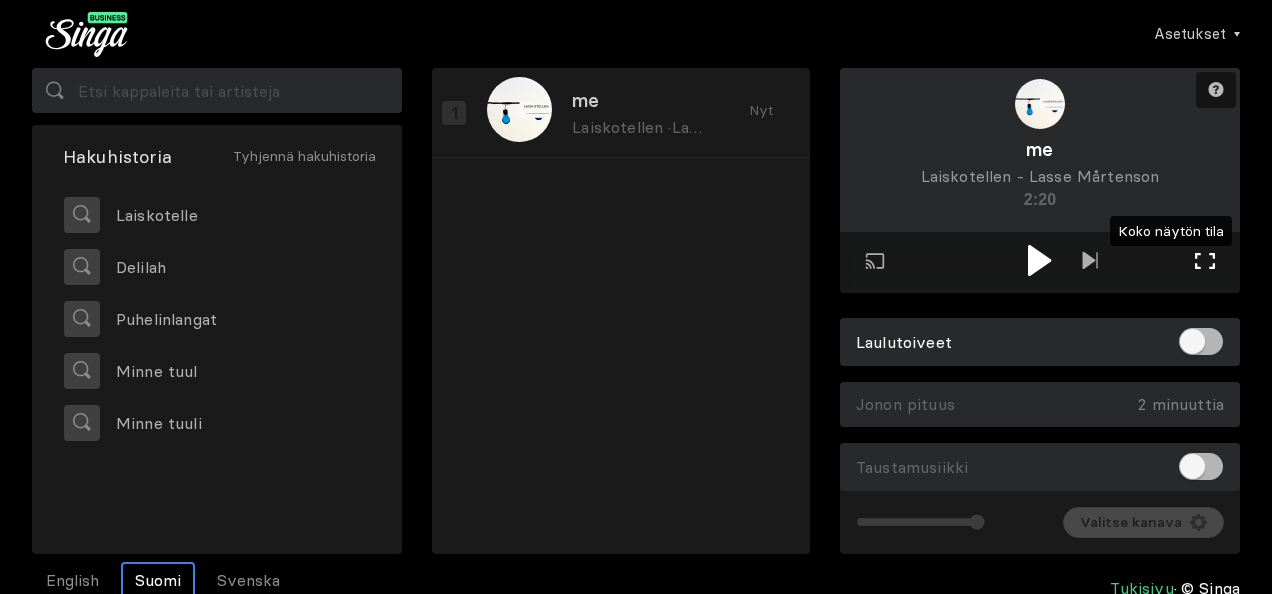 click at bounding box center [1205, 261] 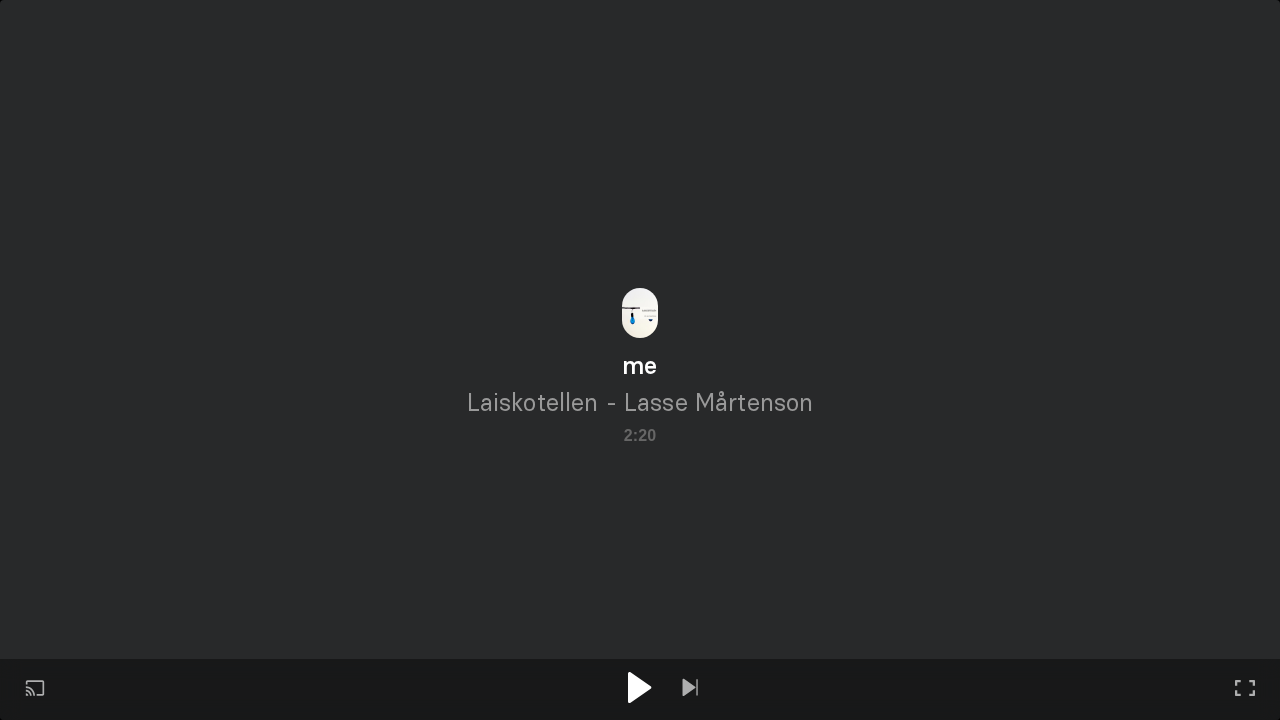 click at bounding box center (639, 687) 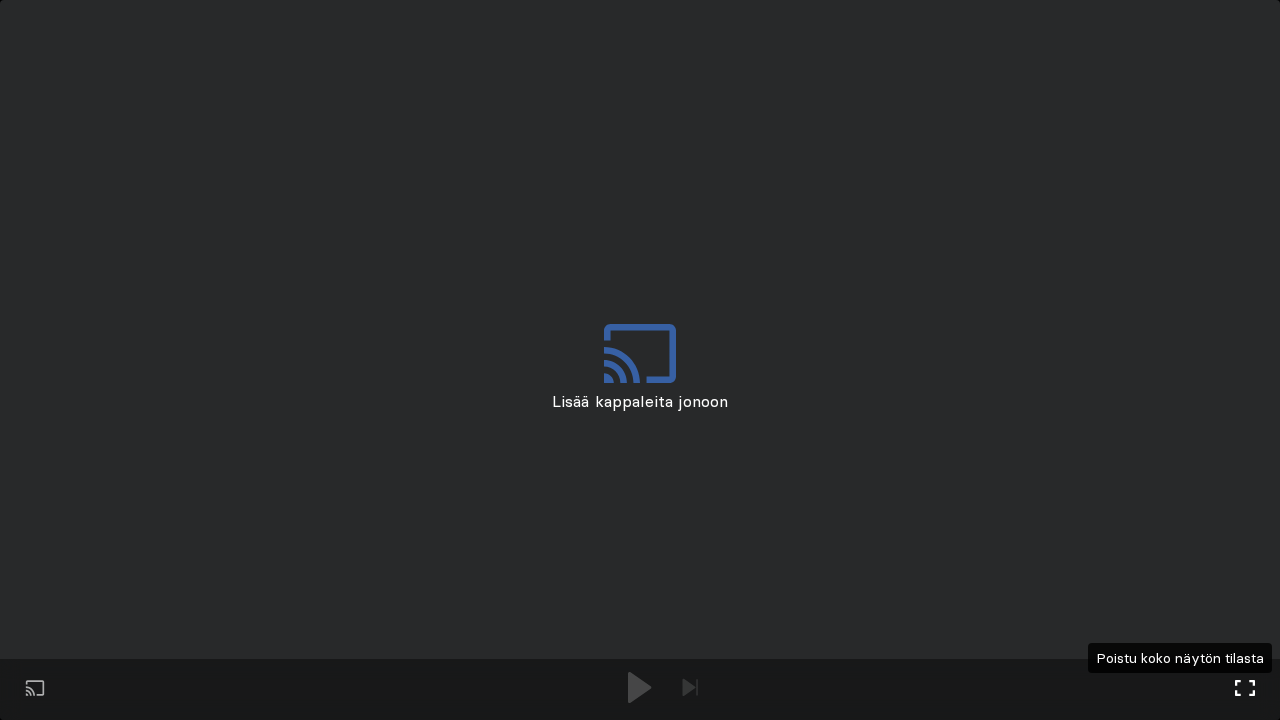 click at bounding box center (1245, 688) 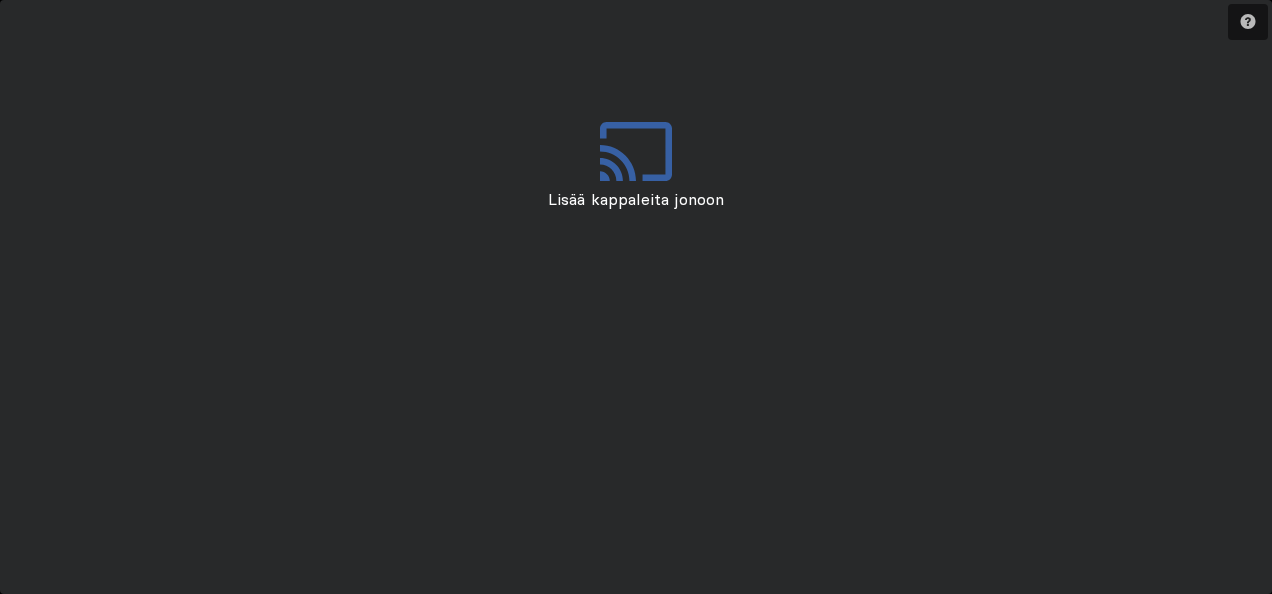 type 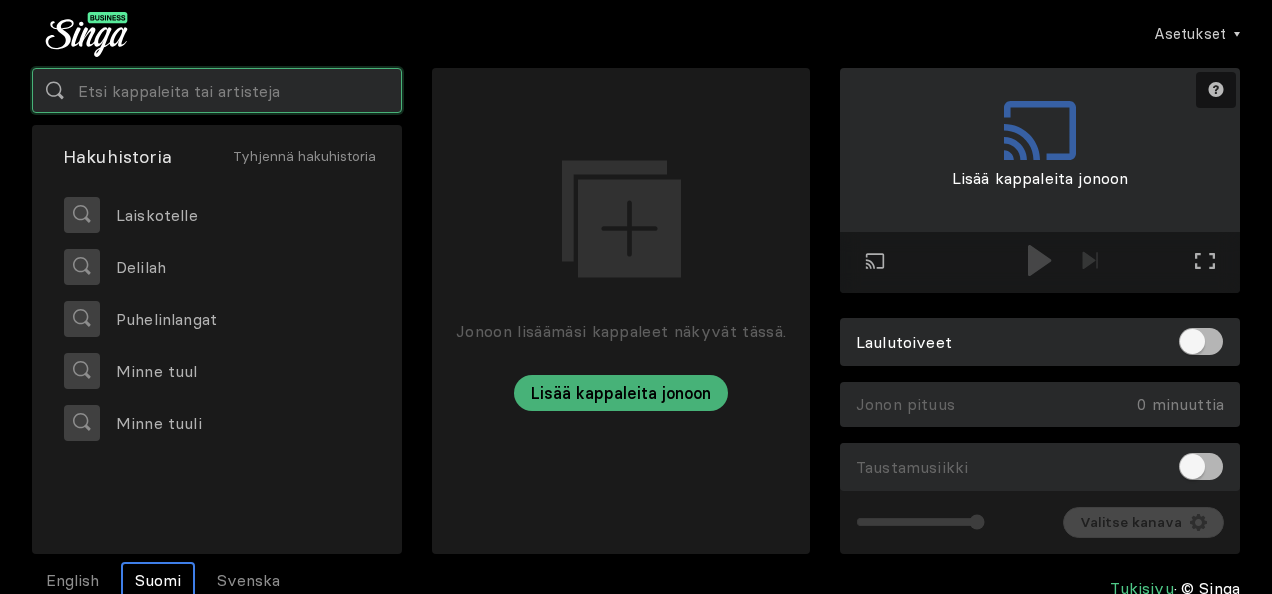 click at bounding box center [217, 90] 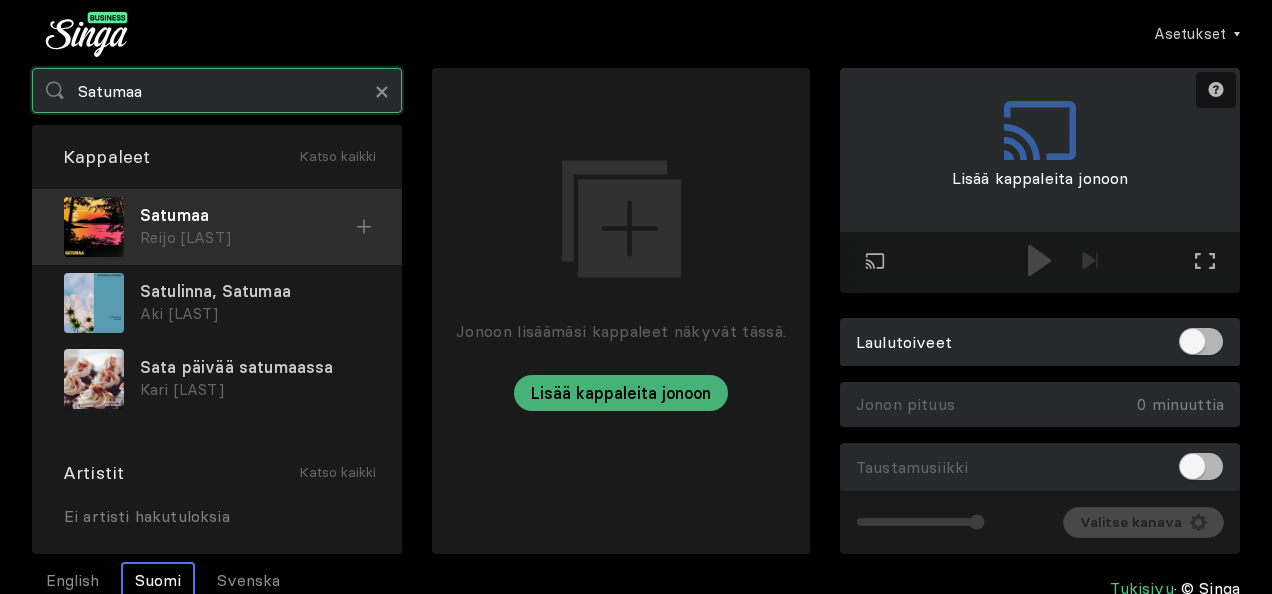 type on "Satumaa" 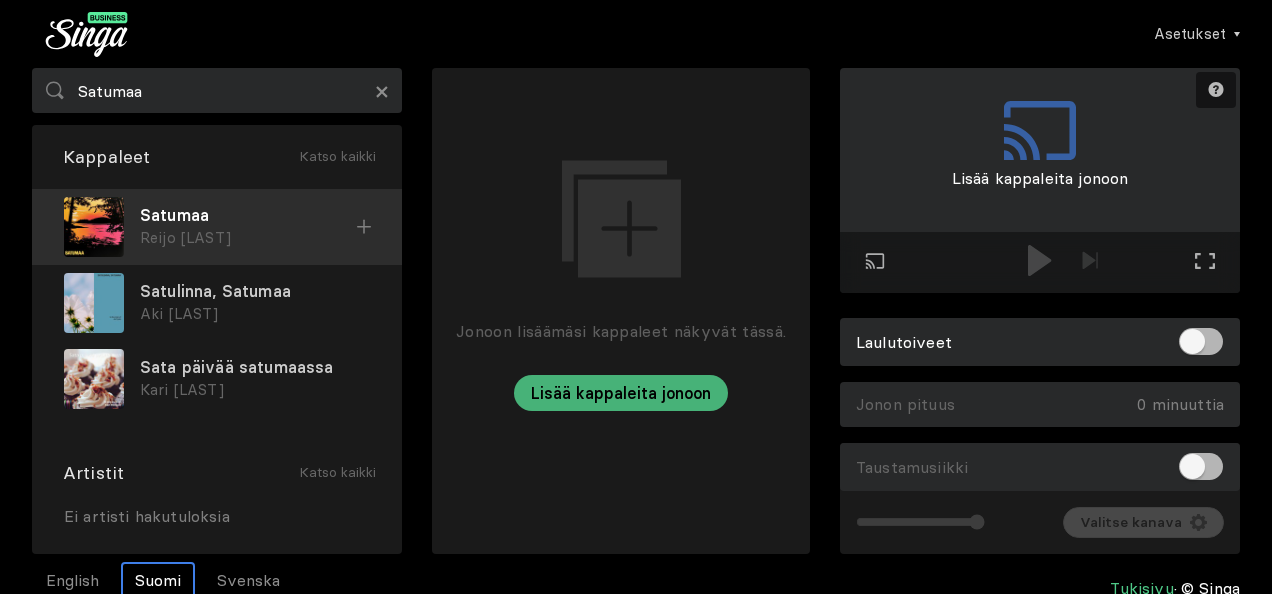 click on "Satumaa" at bounding box center (248, 215) 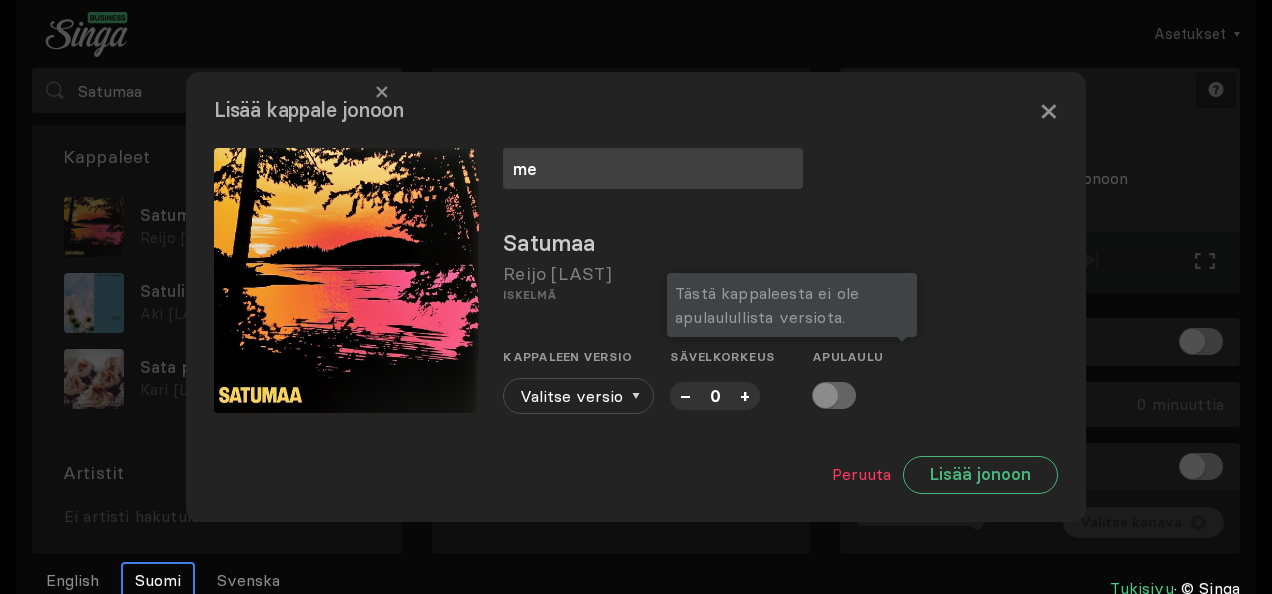 type on "me" 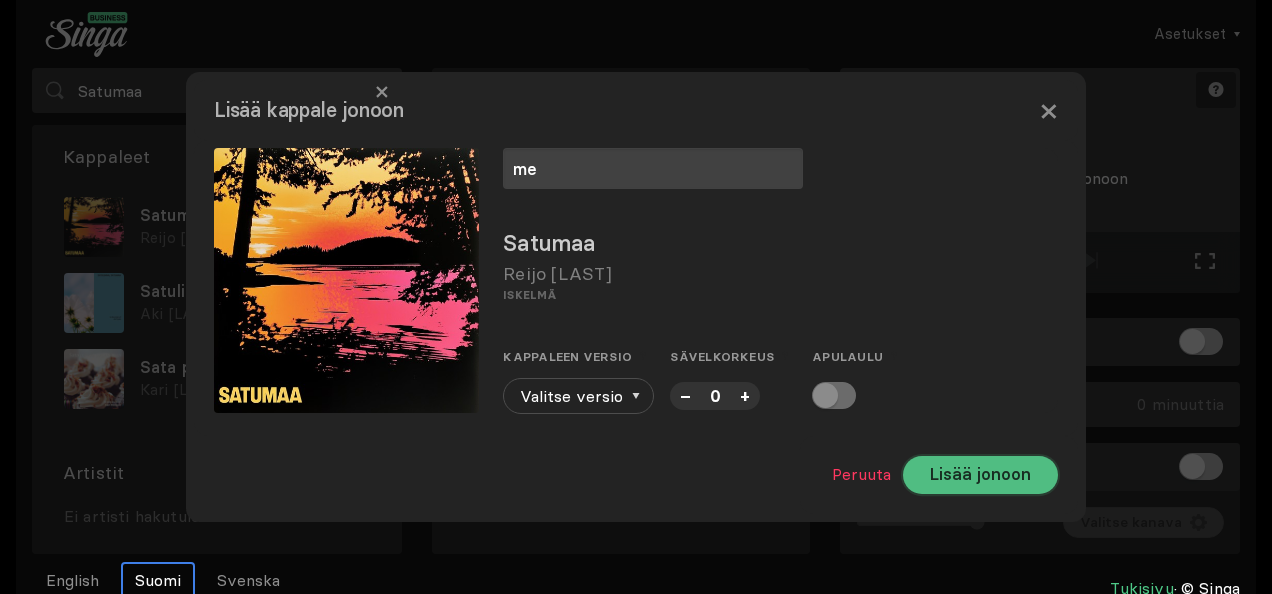 click on "Lisää jonoon" at bounding box center (980, 475) 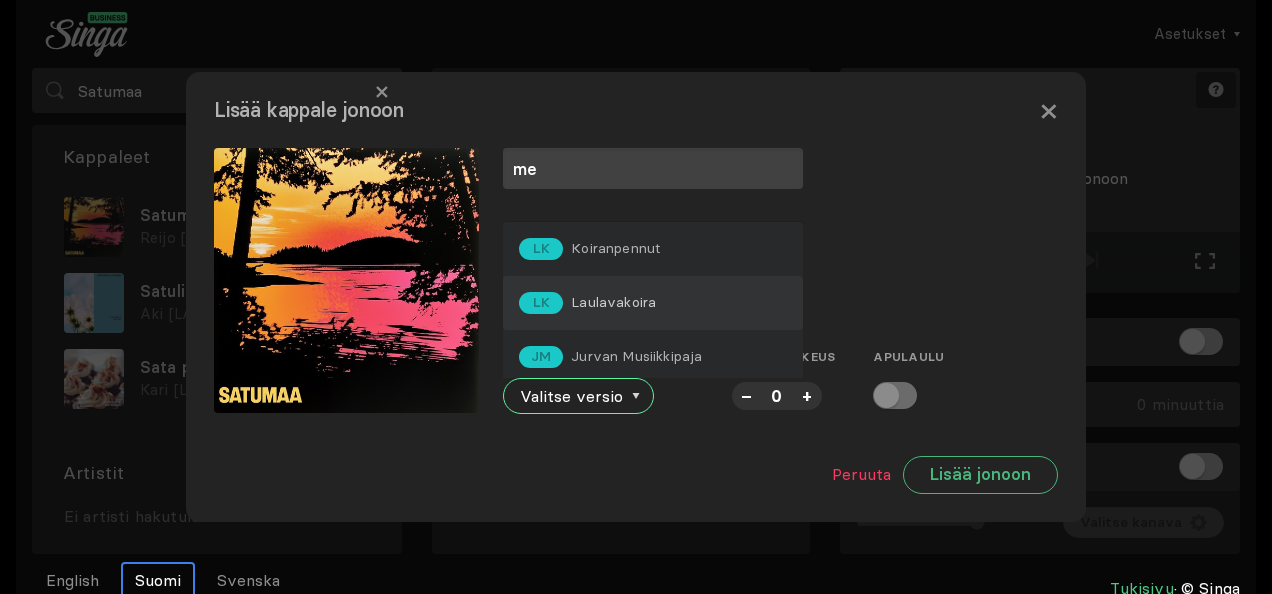 click on "LK Laulavakoira" at bounding box center (653, 249) 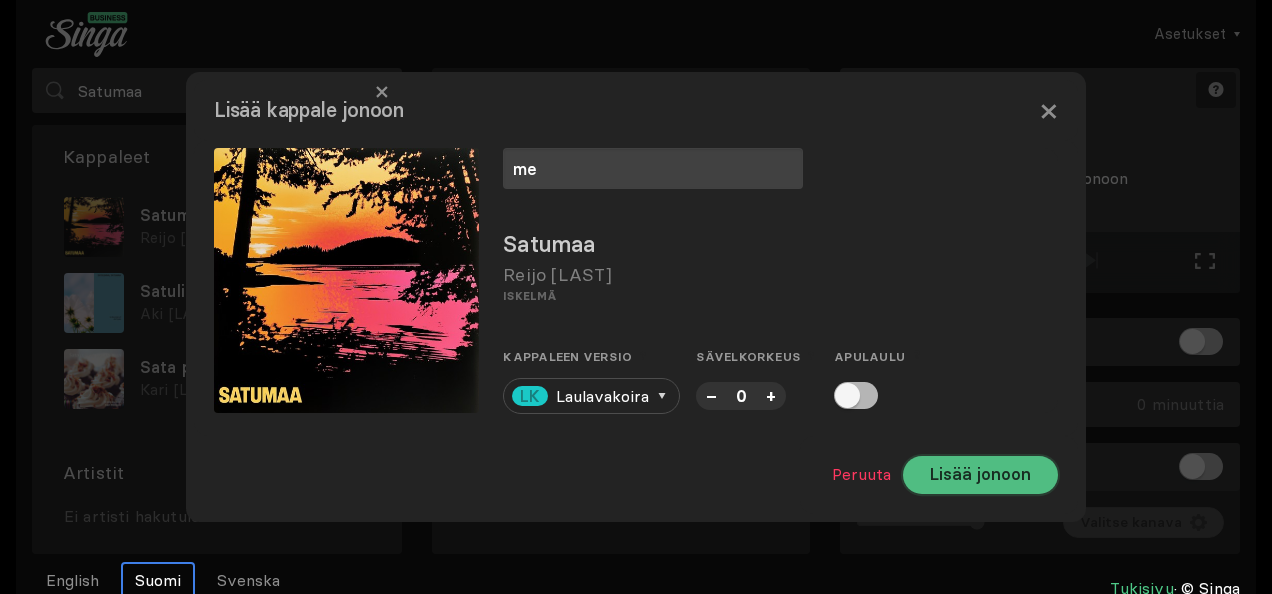 click on "Lisää jonoon" at bounding box center (980, 475) 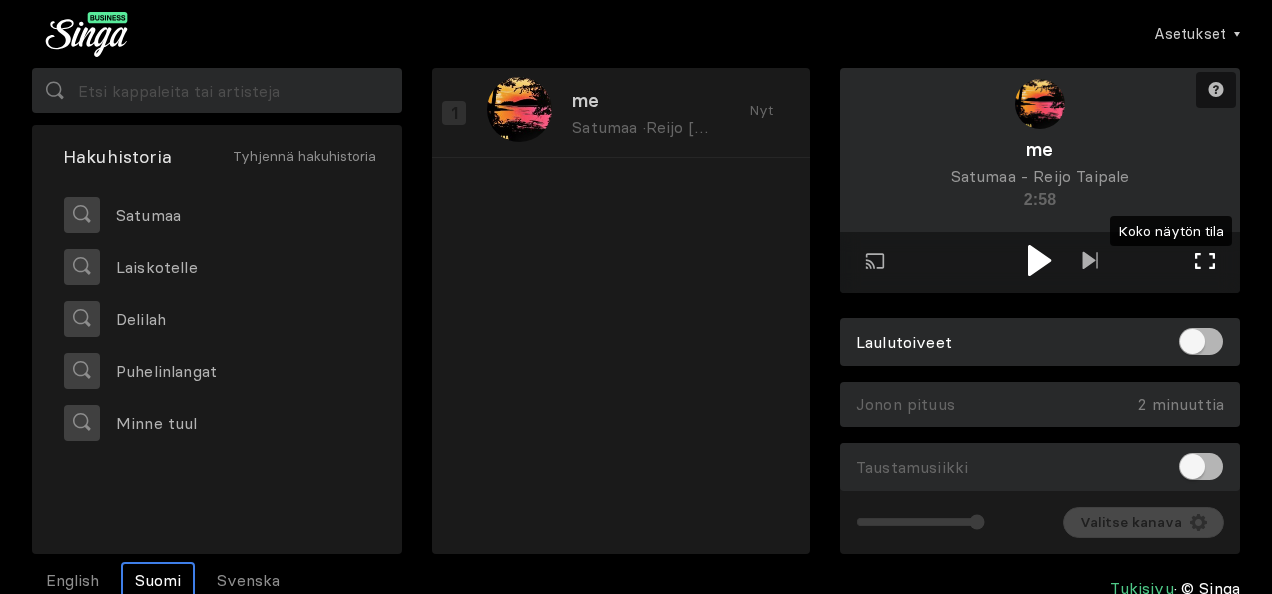 click at bounding box center (1205, 261) 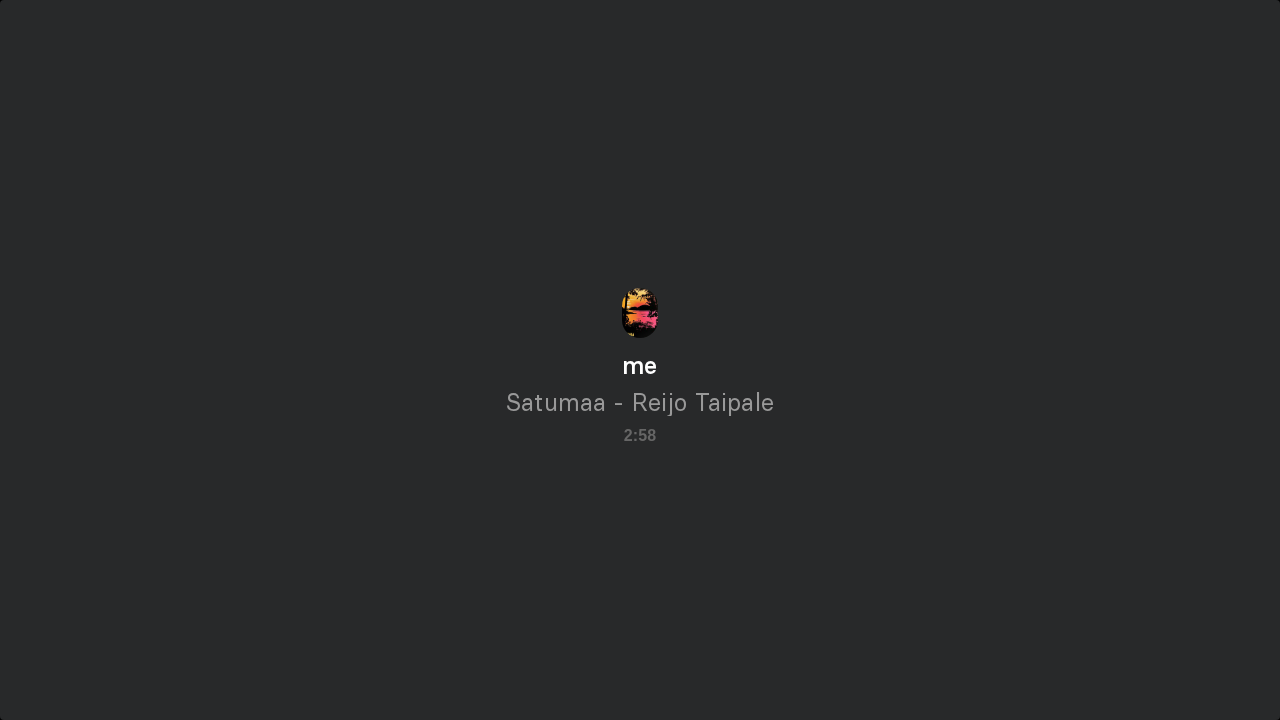 click at bounding box center (639, 687) 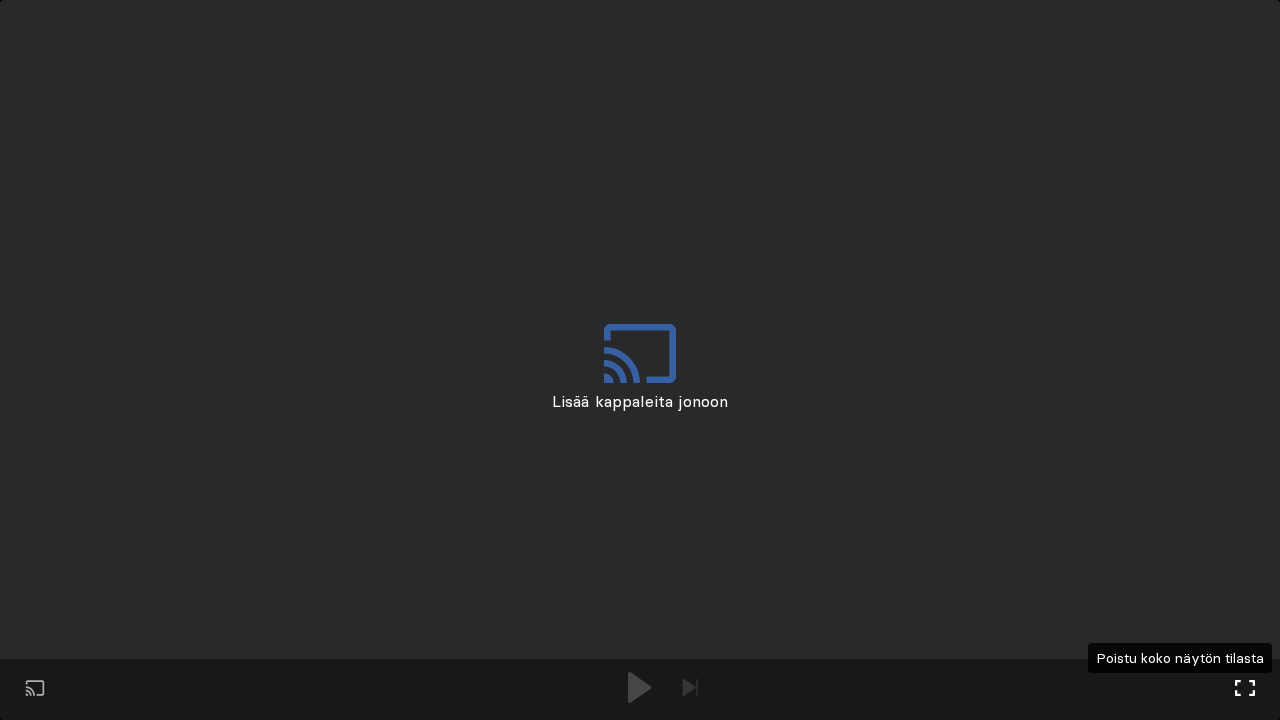 click at bounding box center (1245, 688) 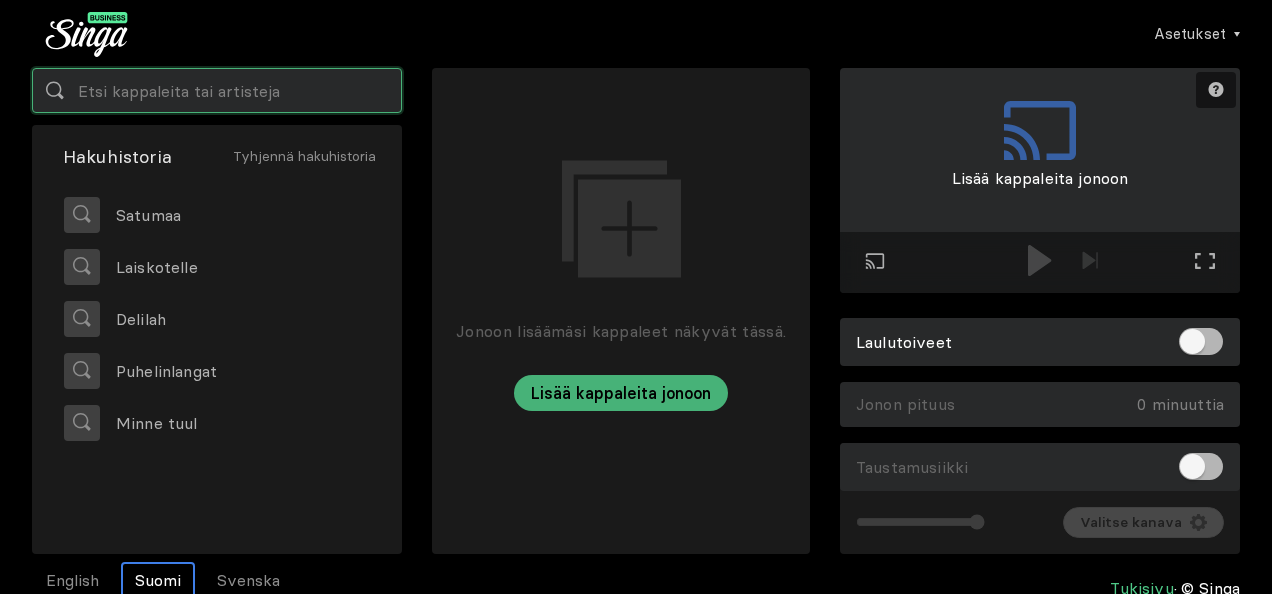 click at bounding box center [217, 90] 